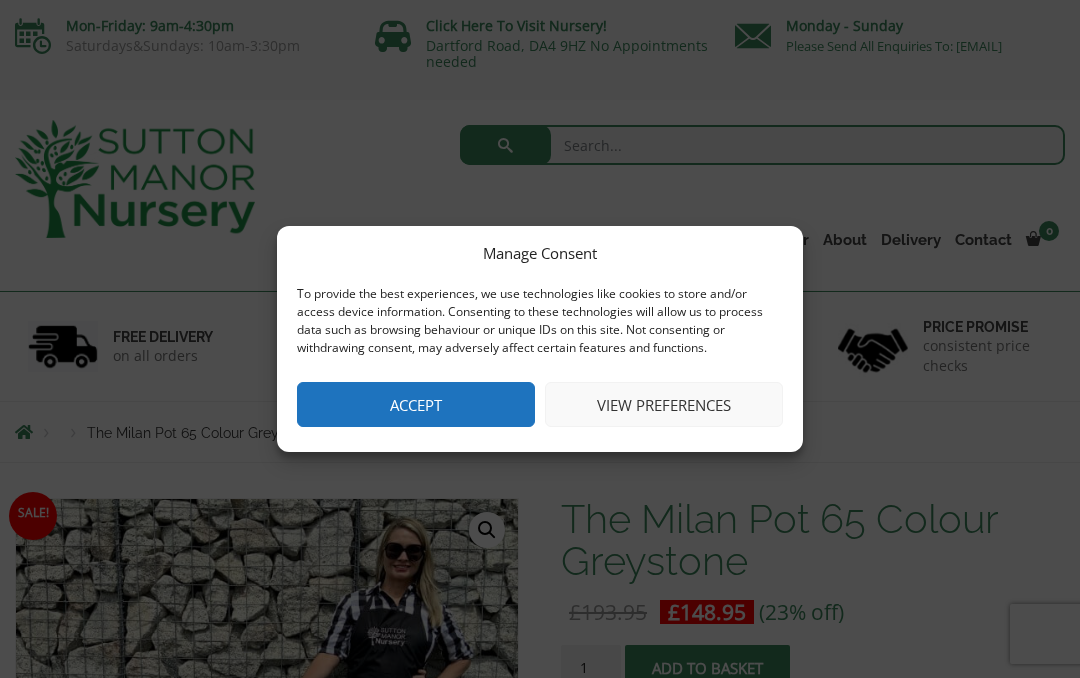 scroll, scrollTop: 0, scrollLeft: 0, axis: both 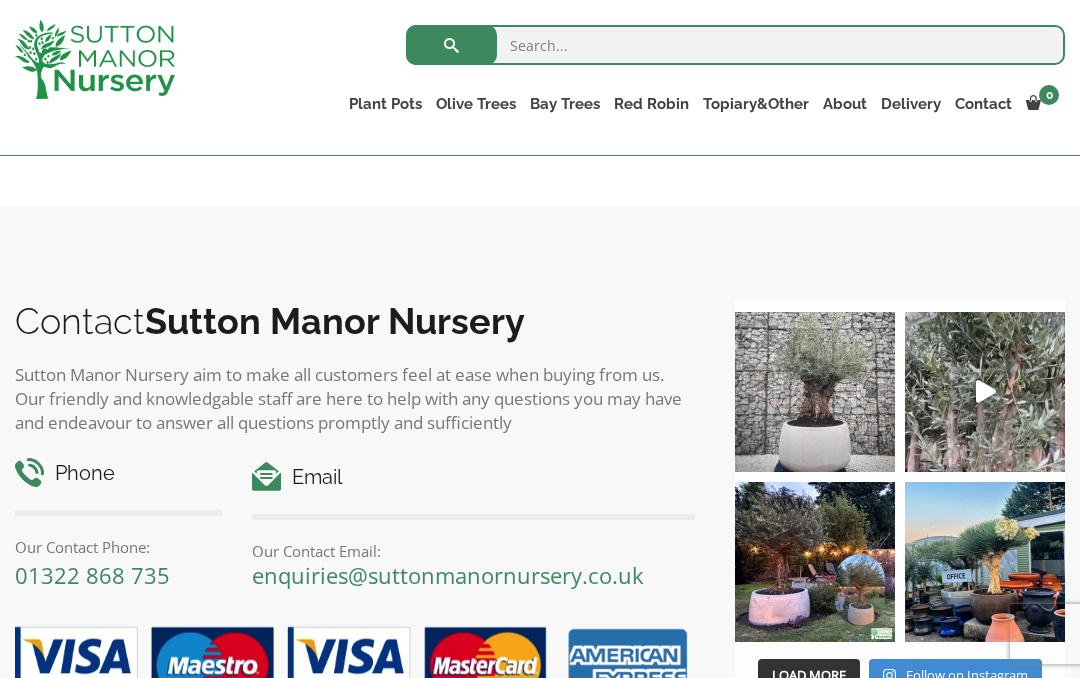 click at bounding box center [815, 392] 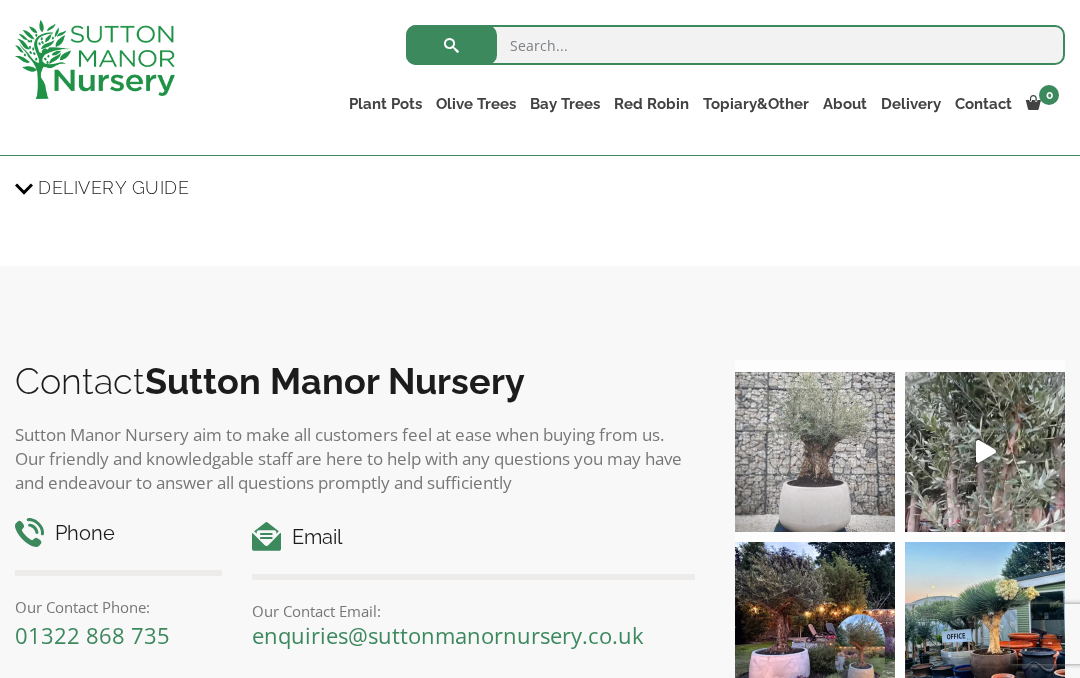 scroll, scrollTop: 2106, scrollLeft: 0, axis: vertical 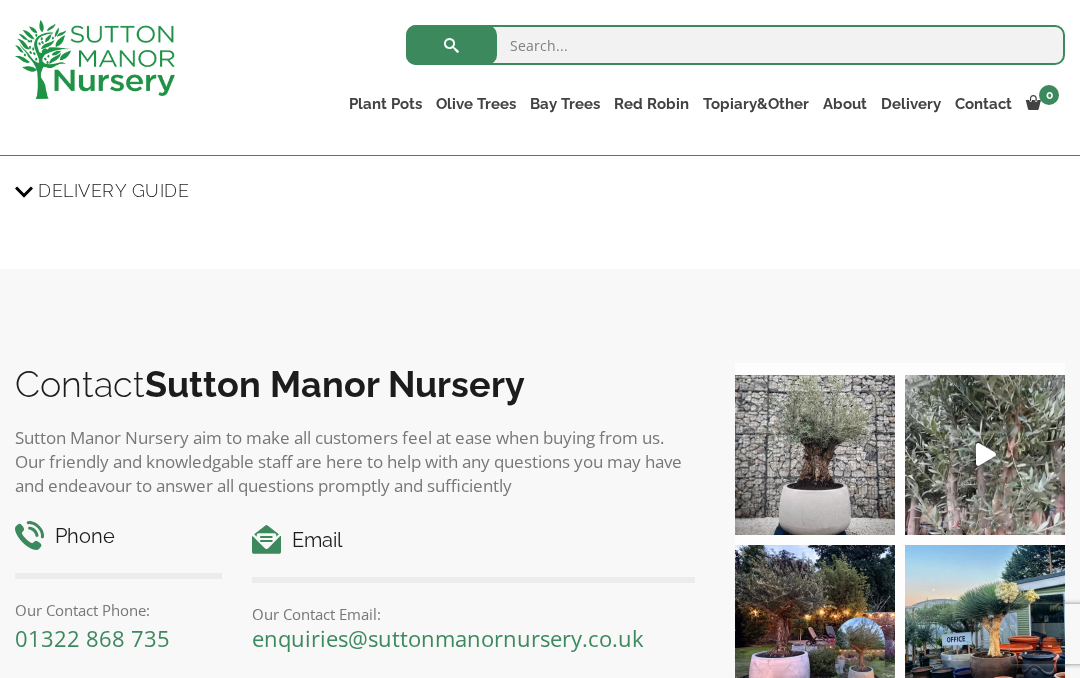 click on "The Barolo Pots" at bounding box center [0, 0] 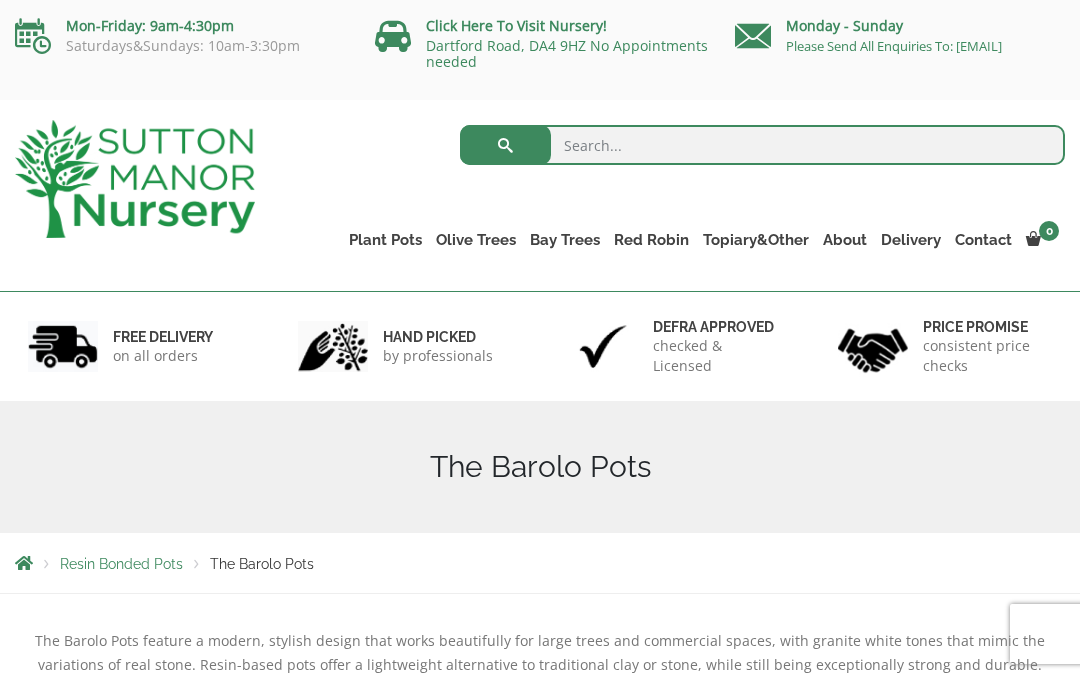 scroll, scrollTop: 41, scrollLeft: 0, axis: vertical 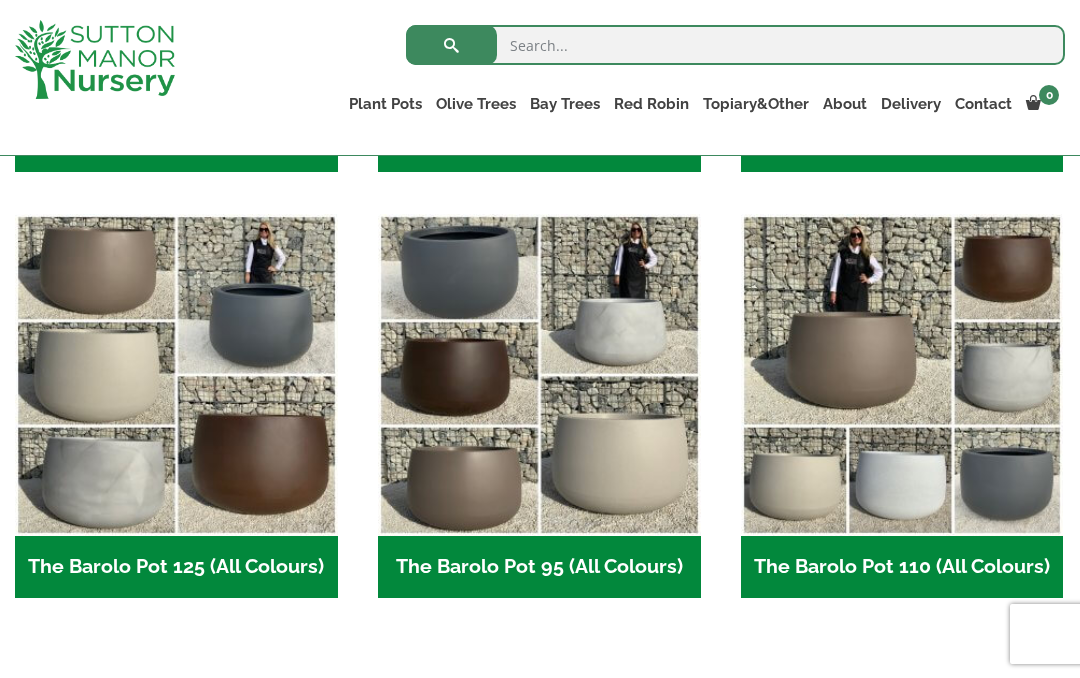click at bounding box center (902, 375) 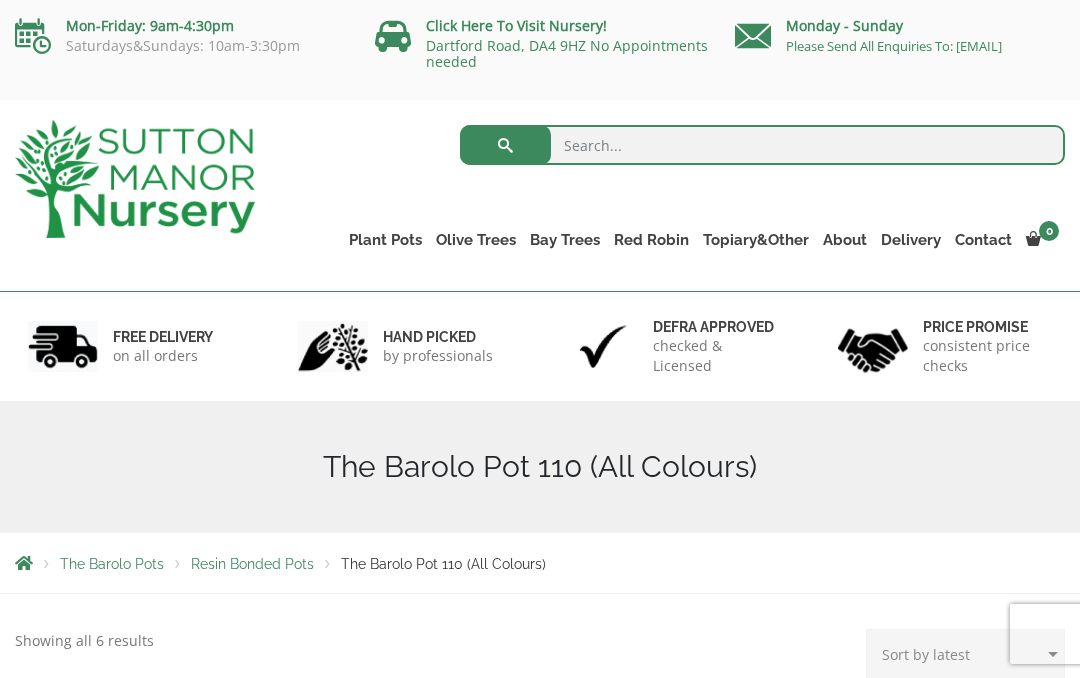 scroll, scrollTop: 0, scrollLeft: 0, axis: both 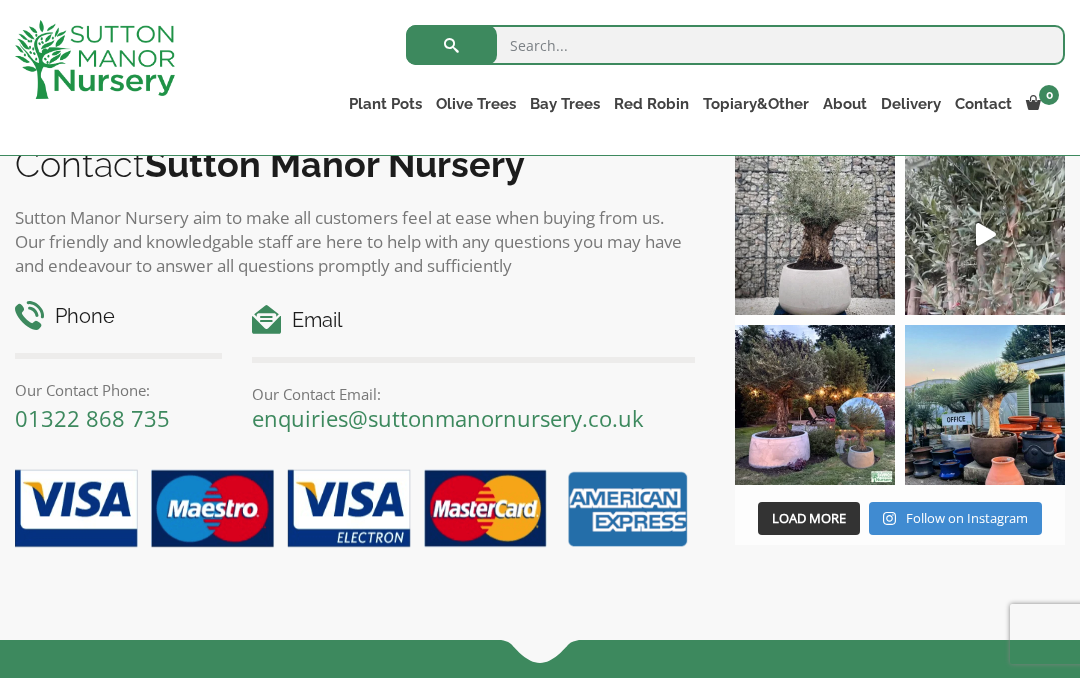 click at bounding box center [815, 235] 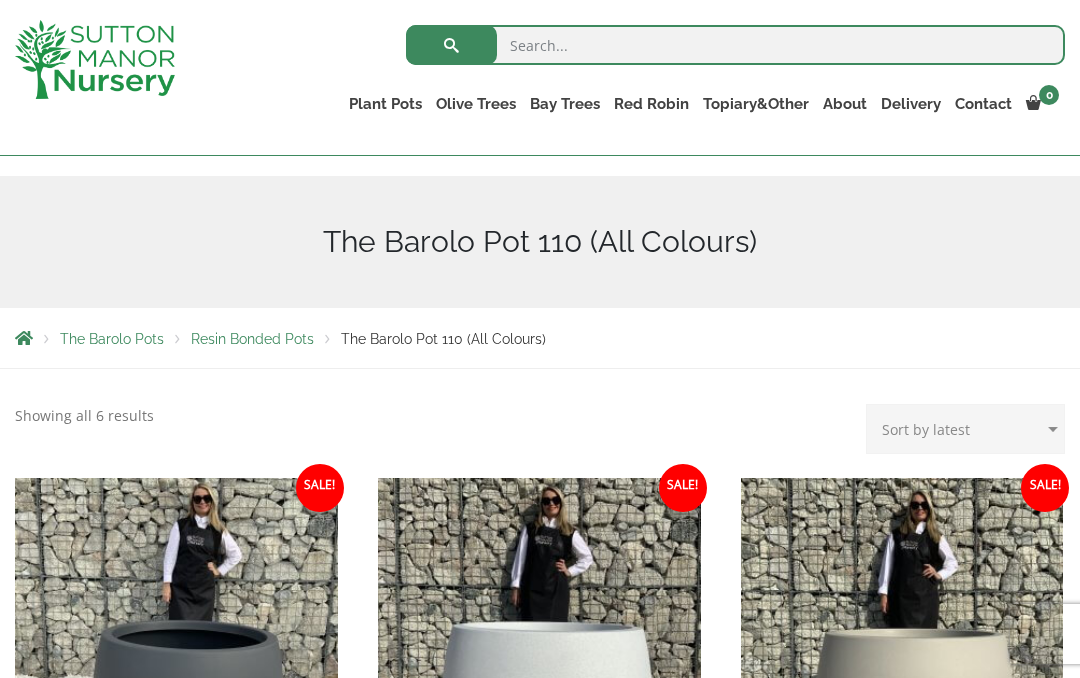 scroll, scrollTop: 186, scrollLeft: 0, axis: vertical 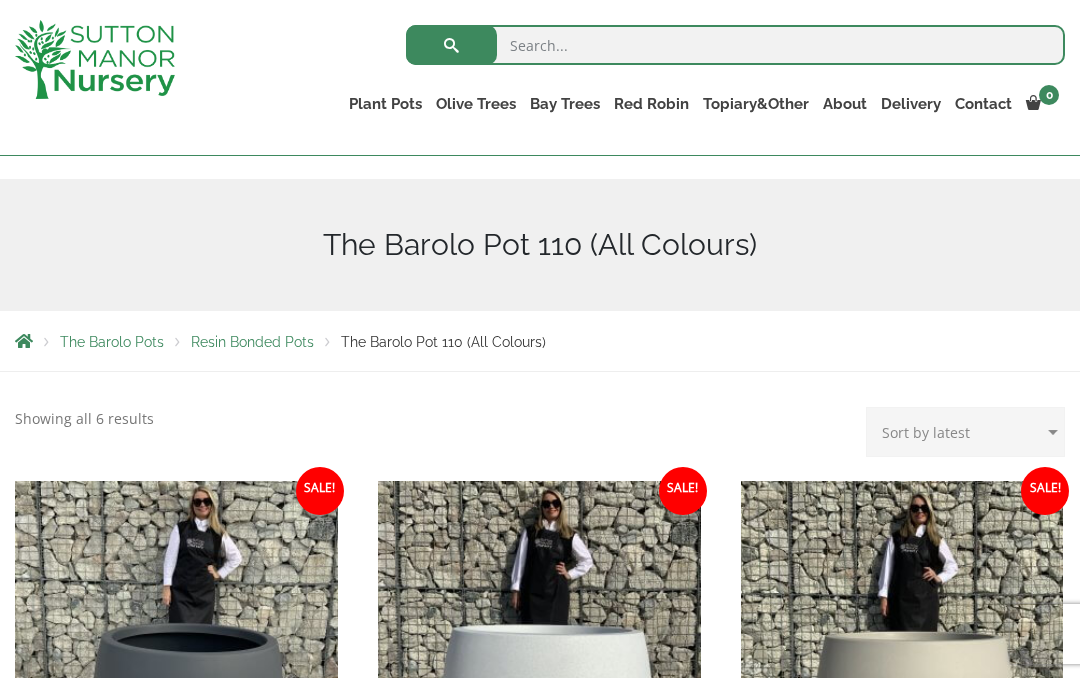 click on "Resin Bonded Pots" at bounding box center [252, 342] 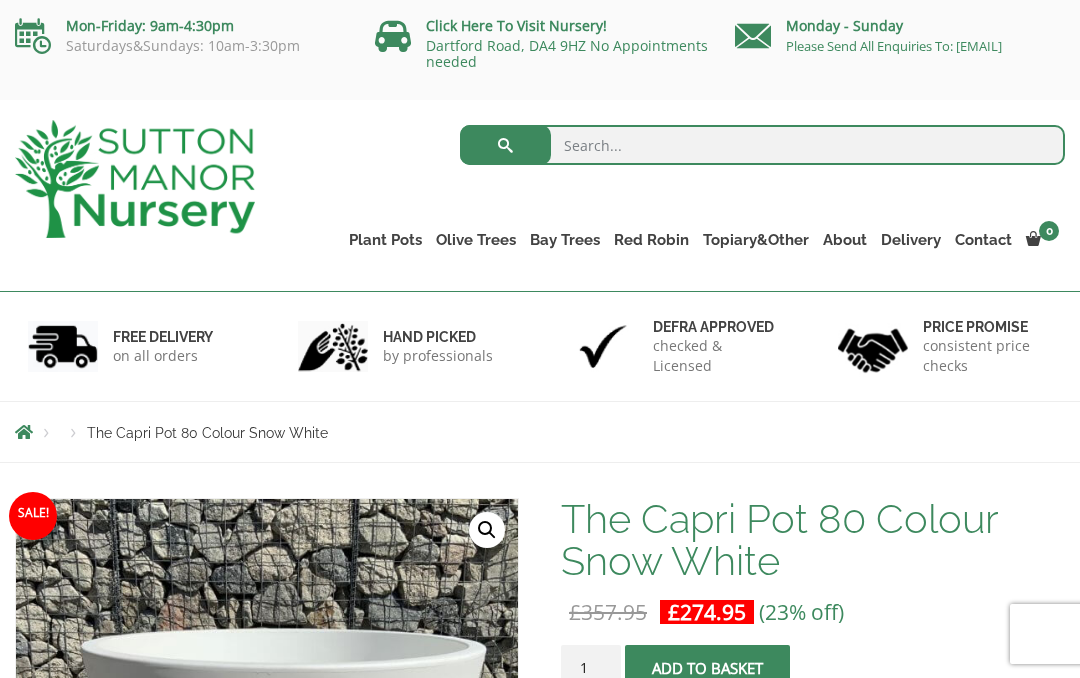scroll, scrollTop: 0, scrollLeft: 0, axis: both 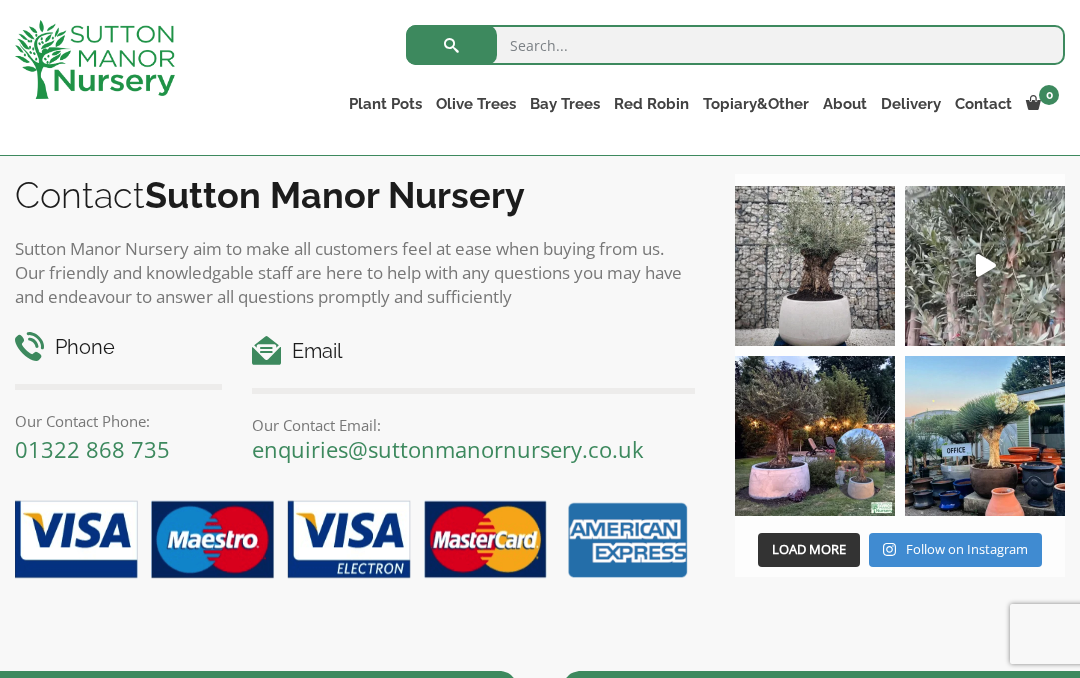 click at bounding box center [815, 436] 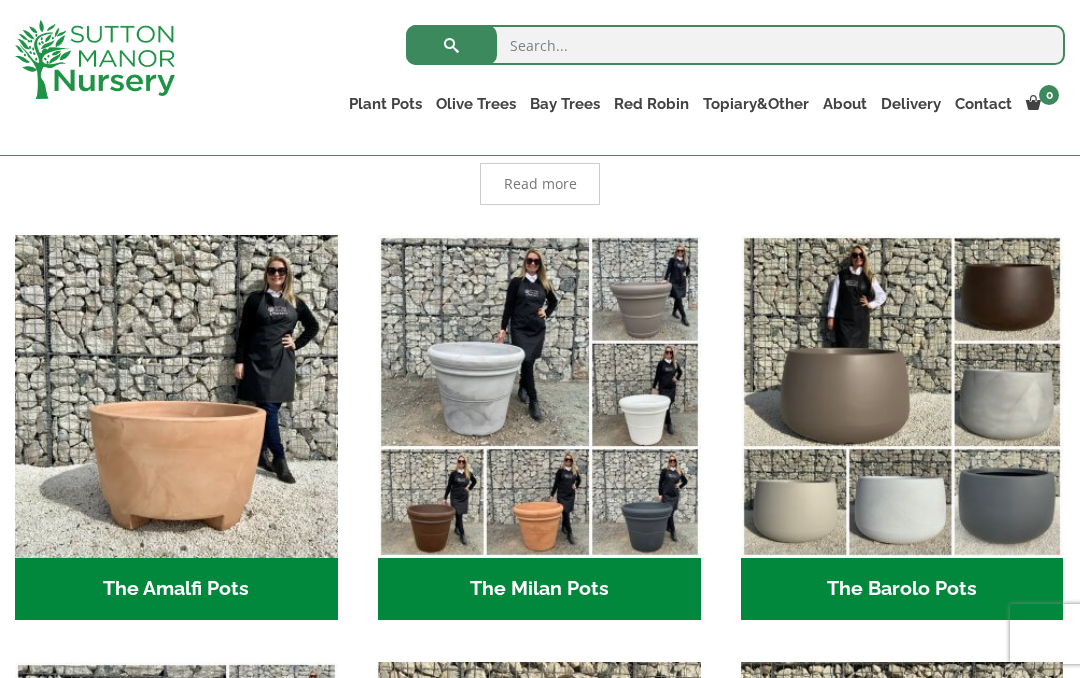 scroll, scrollTop: 467, scrollLeft: 0, axis: vertical 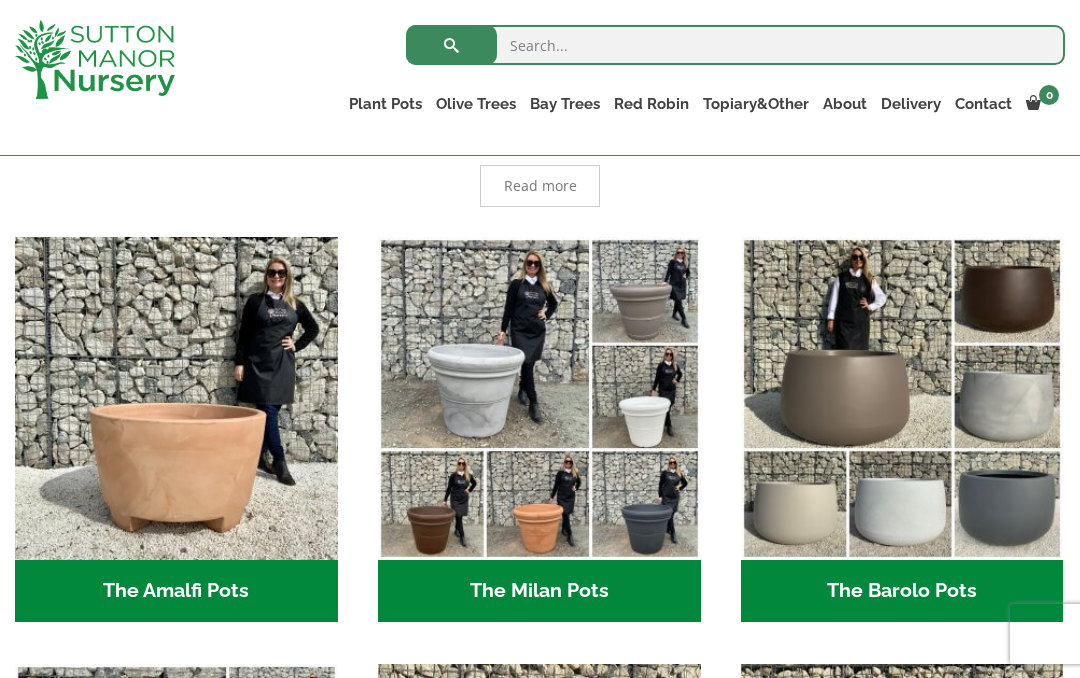 click at bounding box center (902, 398) 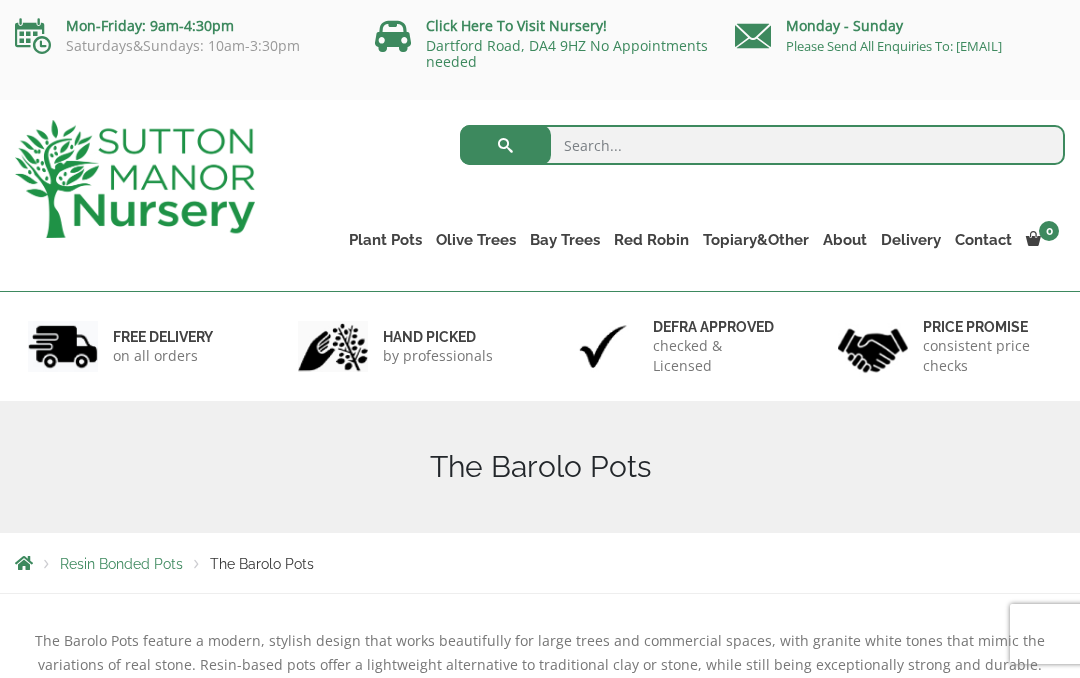 scroll, scrollTop: 1, scrollLeft: 0, axis: vertical 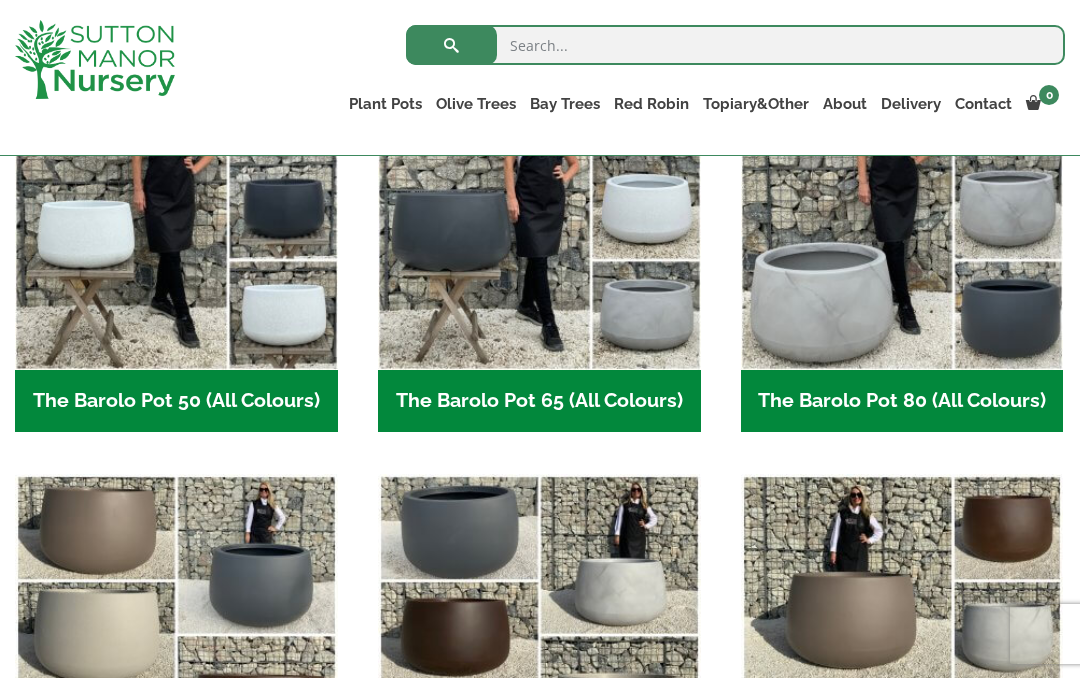 click at bounding box center (902, 208) 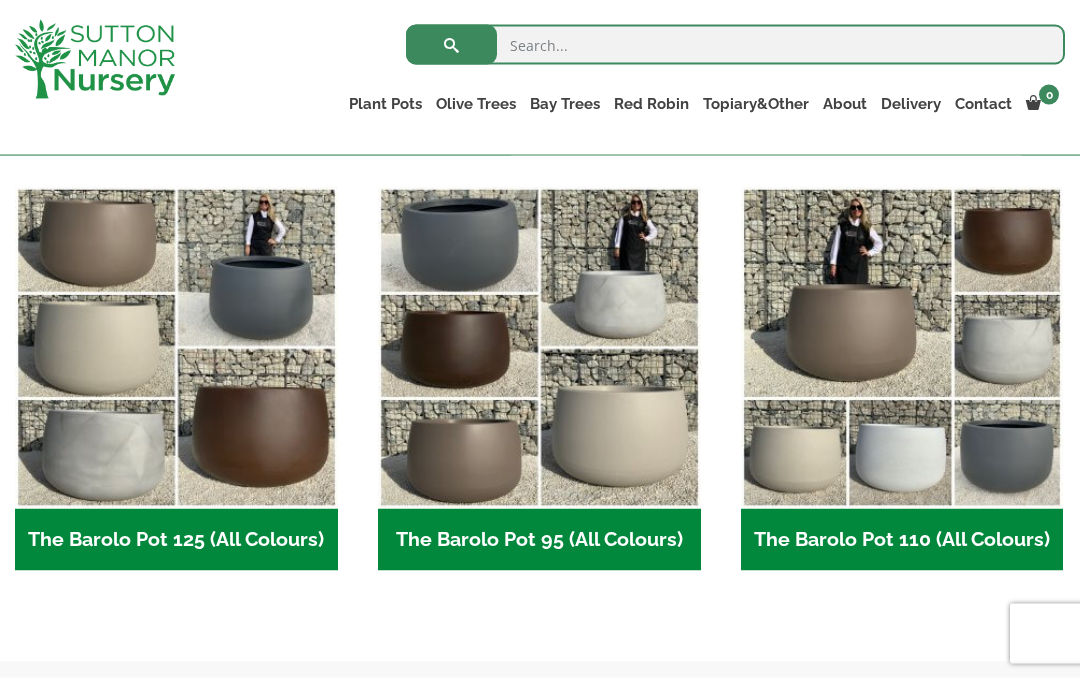 scroll, scrollTop: 926, scrollLeft: 0, axis: vertical 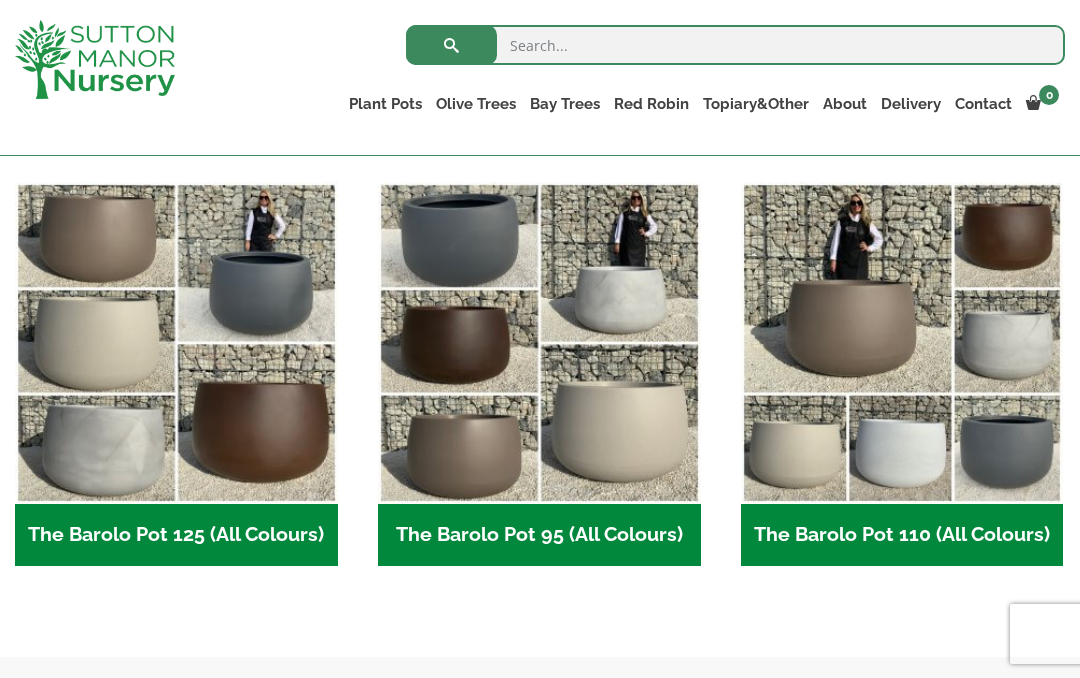 click at bounding box center [176, 343] 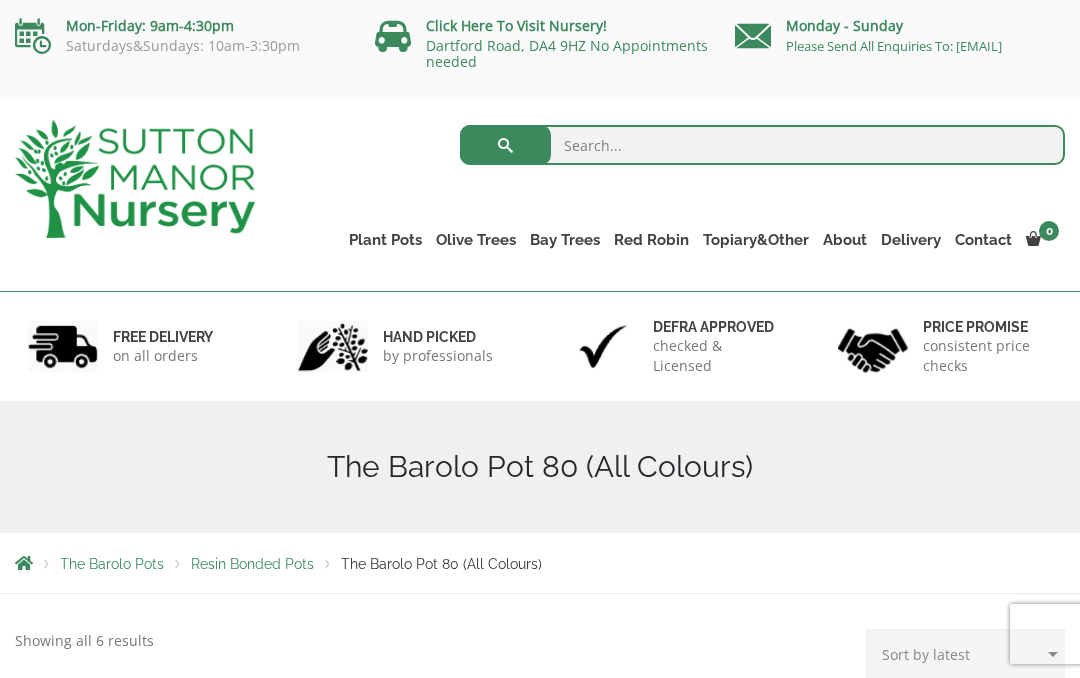 scroll, scrollTop: 0, scrollLeft: 0, axis: both 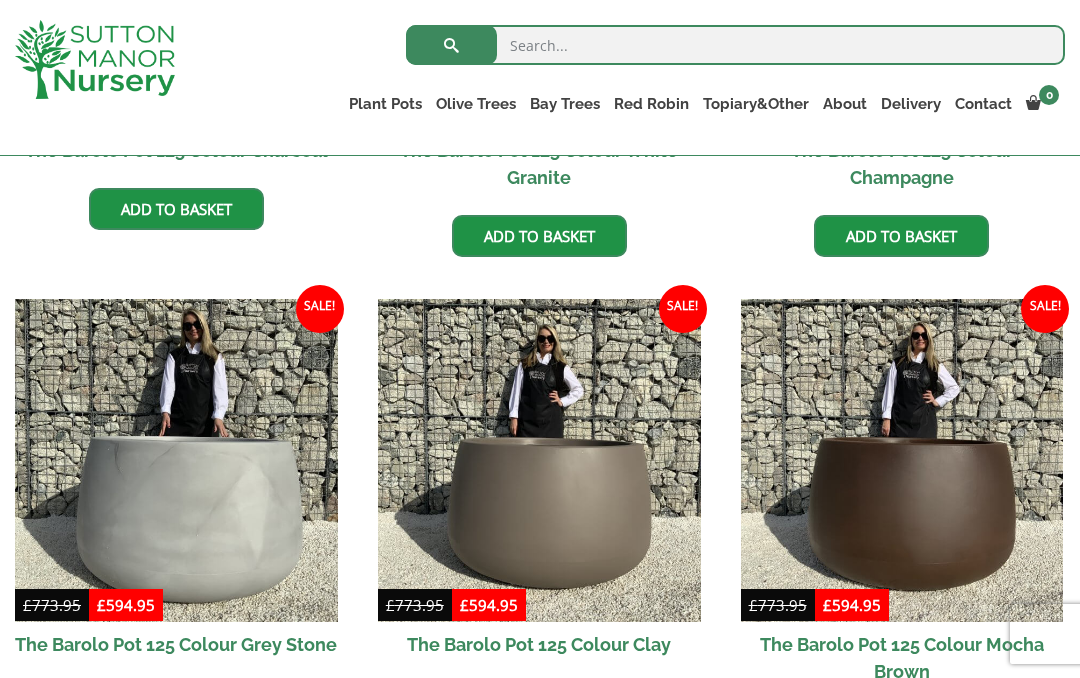 click at bounding box center [176, 460] 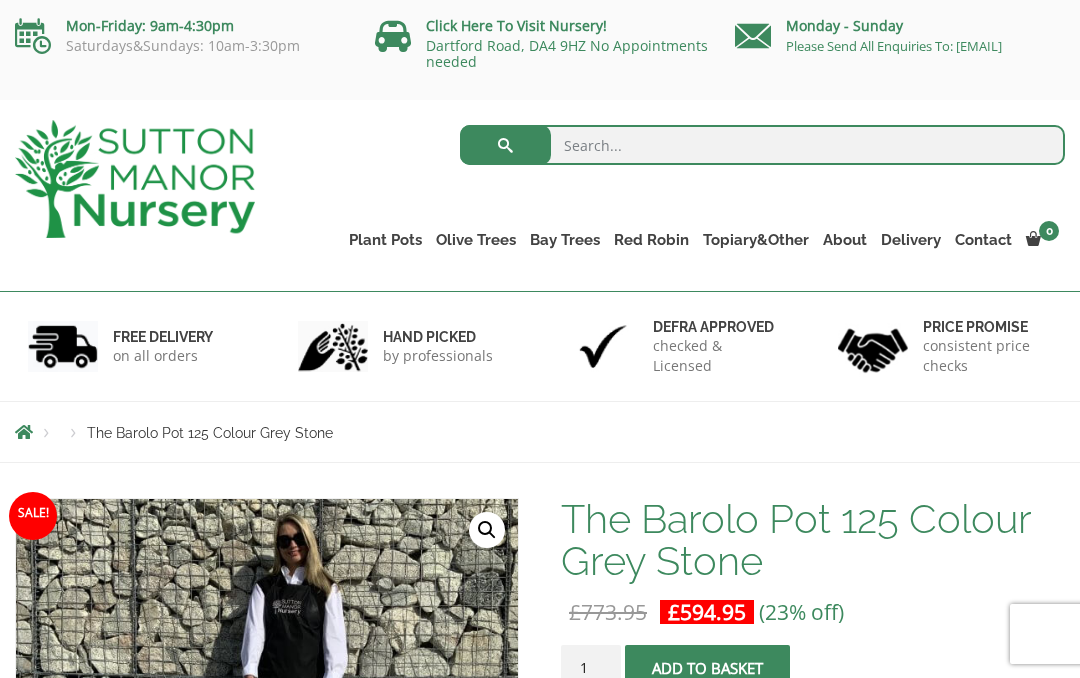 scroll, scrollTop: 0, scrollLeft: 0, axis: both 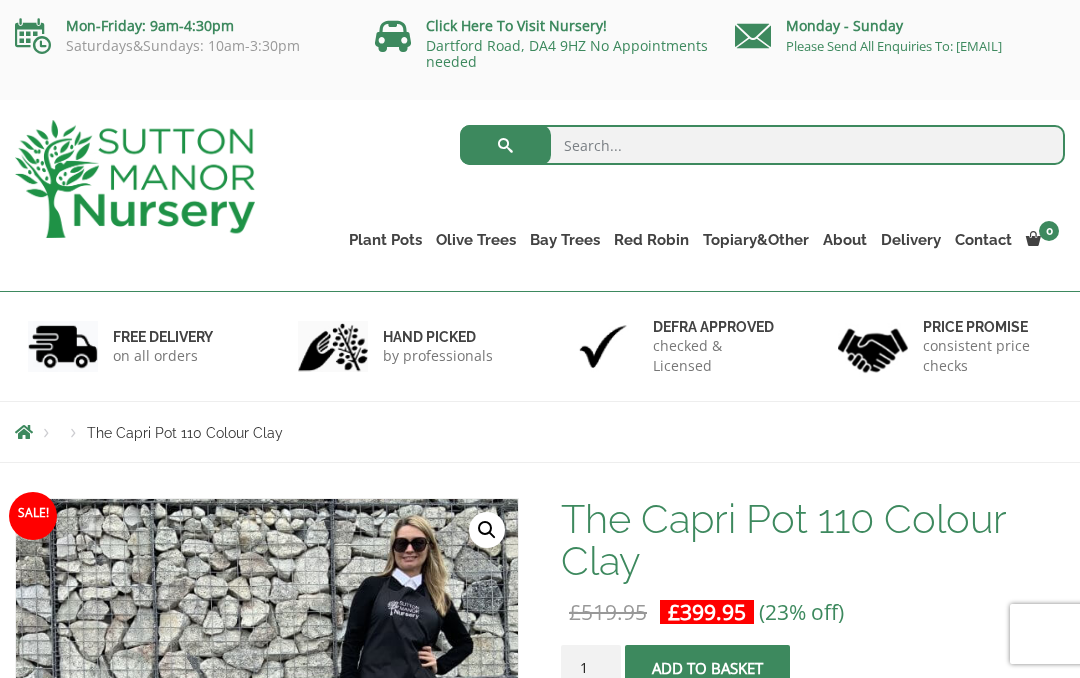 click on "The Barolo Pots" at bounding box center (0, 0) 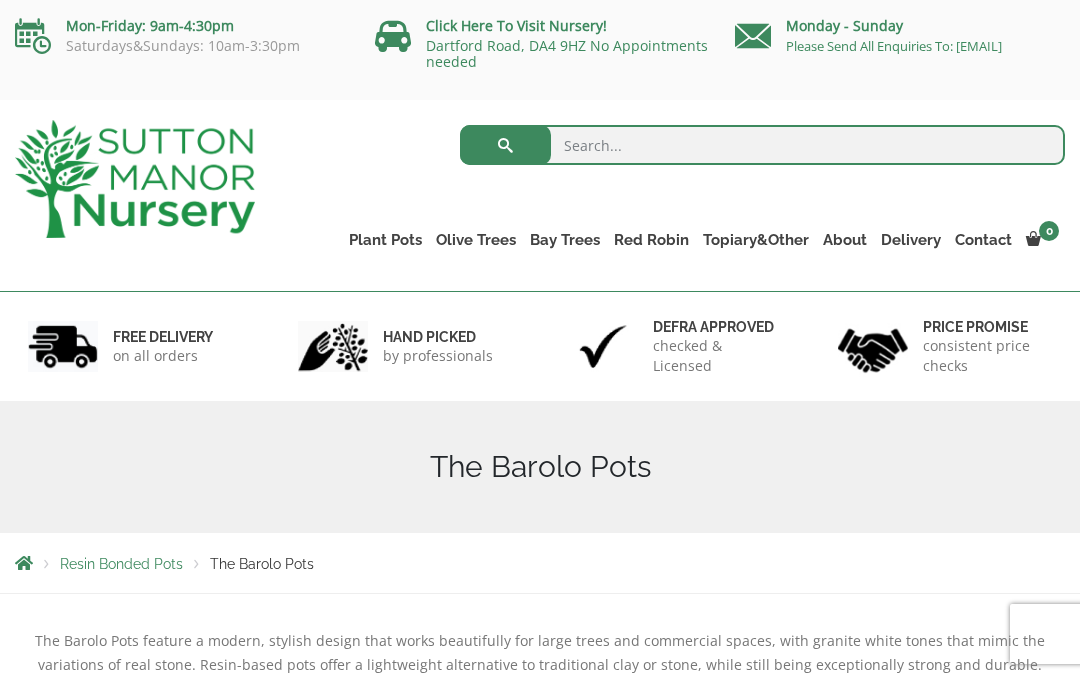 scroll, scrollTop: 0, scrollLeft: 0, axis: both 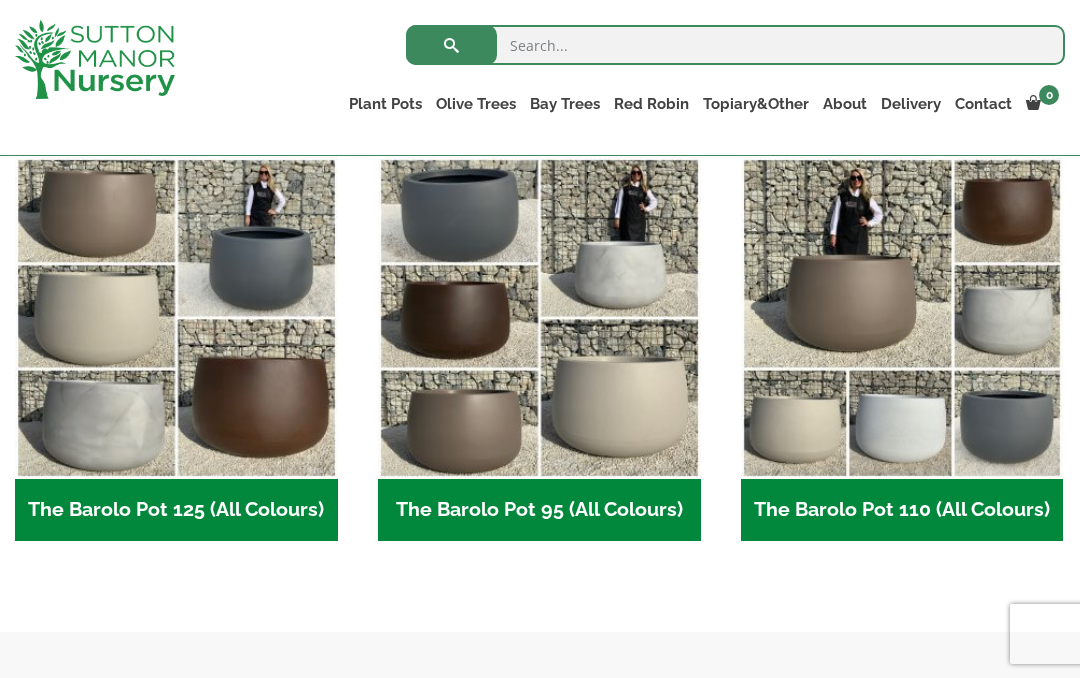 click at bounding box center (902, 318) 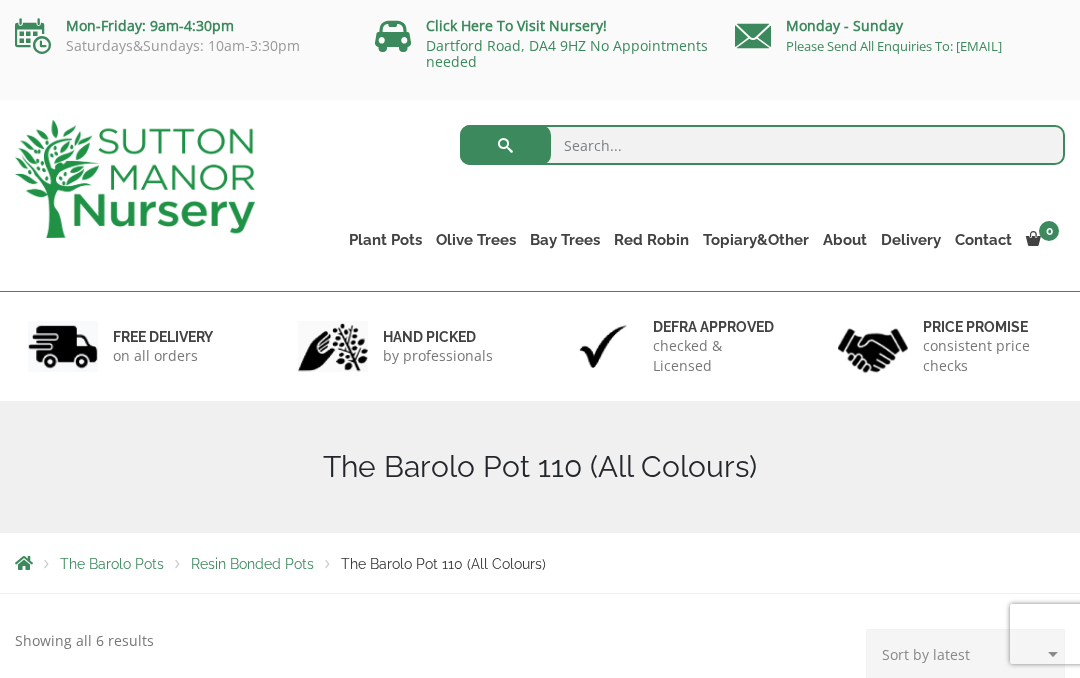 scroll, scrollTop: 0, scrollLeft: 0, axis: both 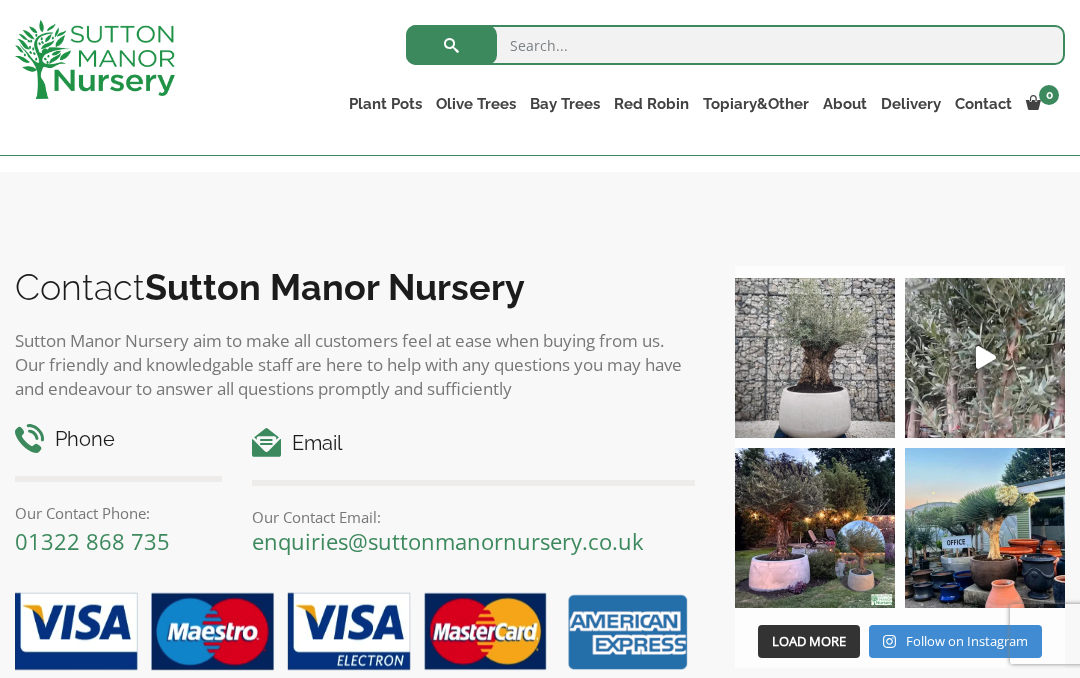 click at bounding box center [815, 358] 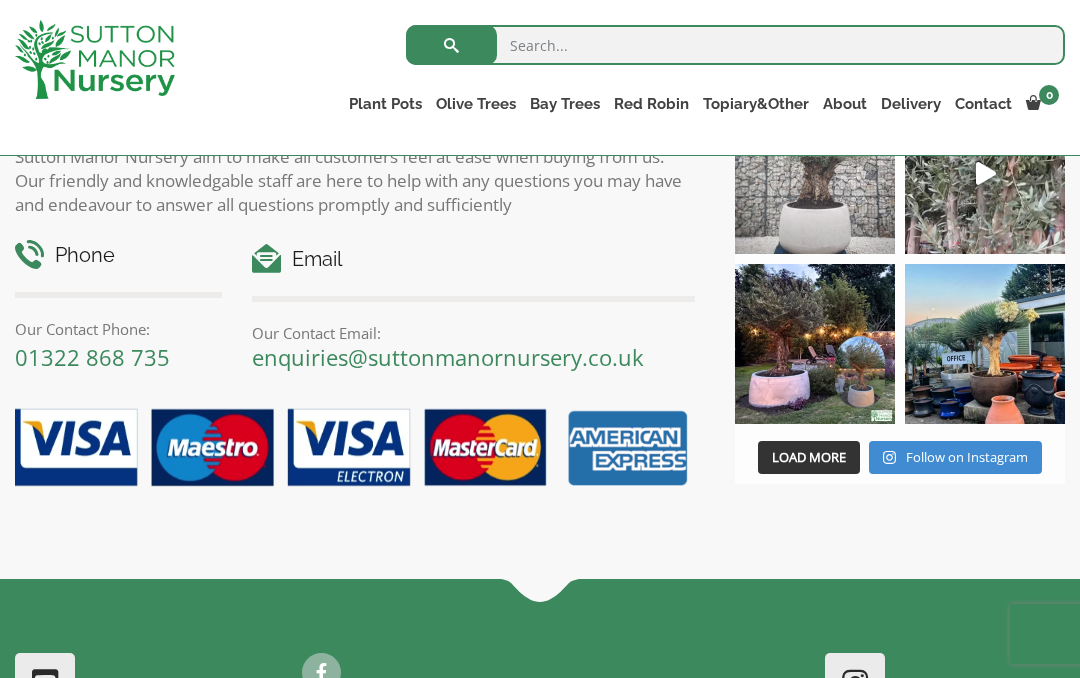 scroll, scrollTop: 1611, scrollLeft: 0, axis: vertical 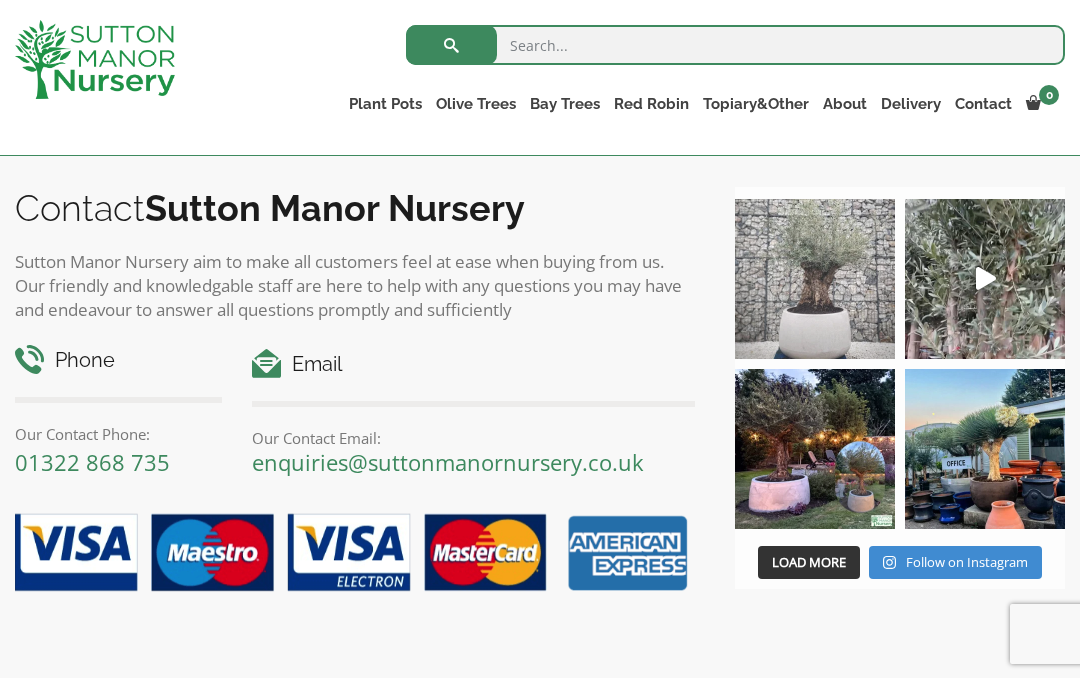 click at bounding box center (985, 279) 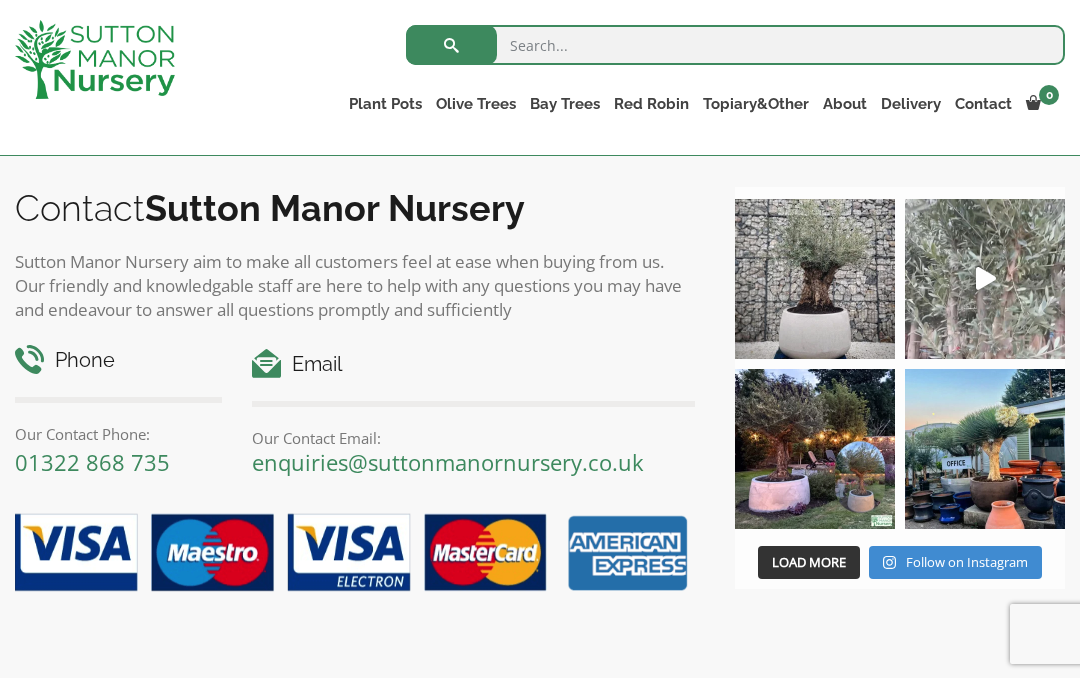 click at bounding box center (815, 449) 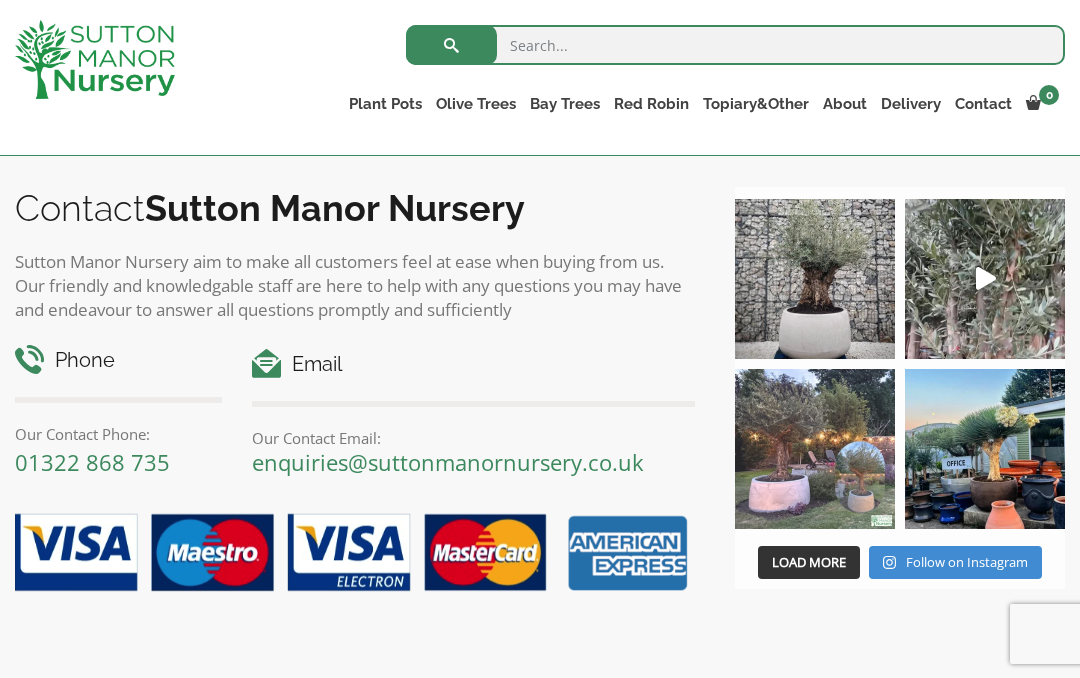 click at bounding box center (815, 449) 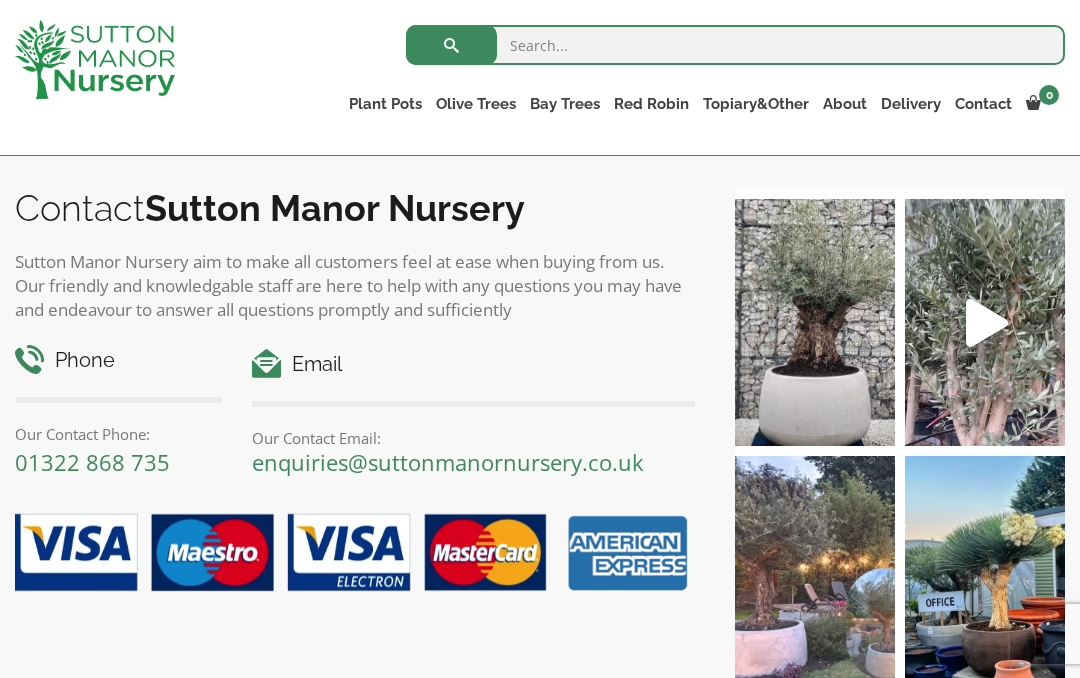 scroll, scrollTop: 1559, scrollLeft: 0, axis: vertical 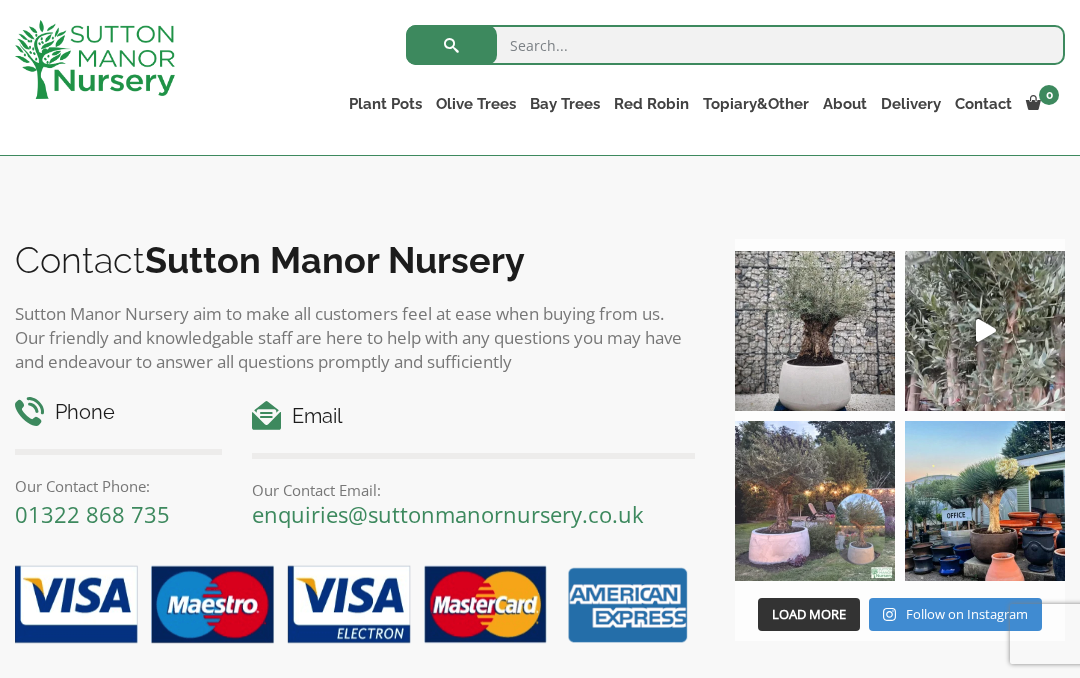 click at bounding box center (815, 331) 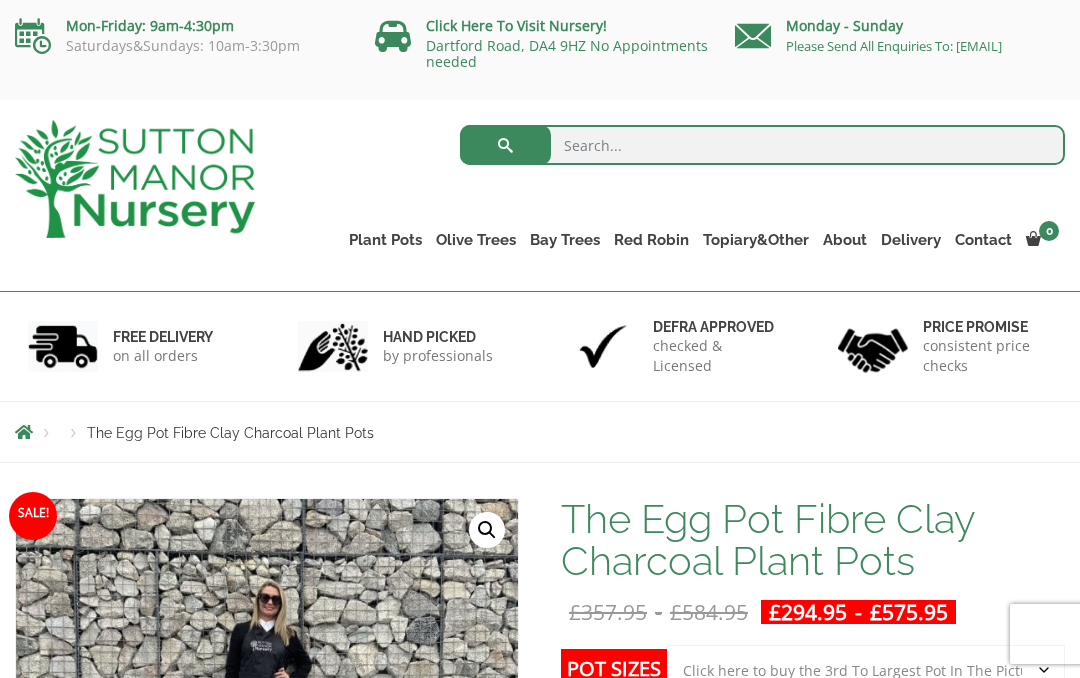 scroll, scrollTop: 0, scrollLeft: 0, axis: both 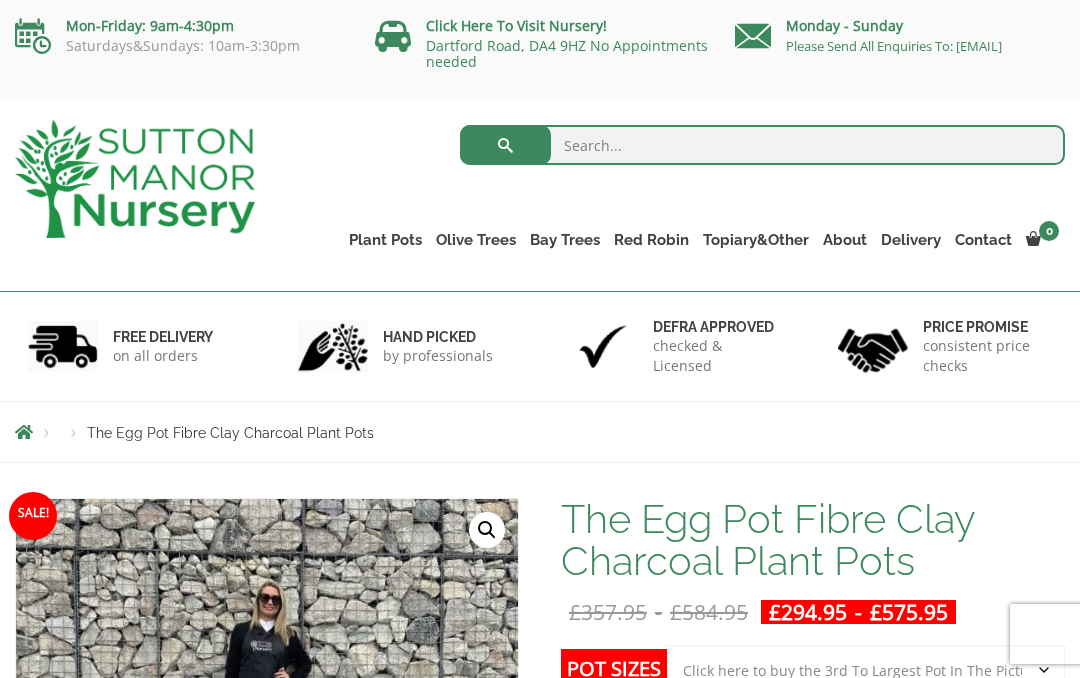 click on "Rolled Rim Classico" at bounding box center (0, 0) 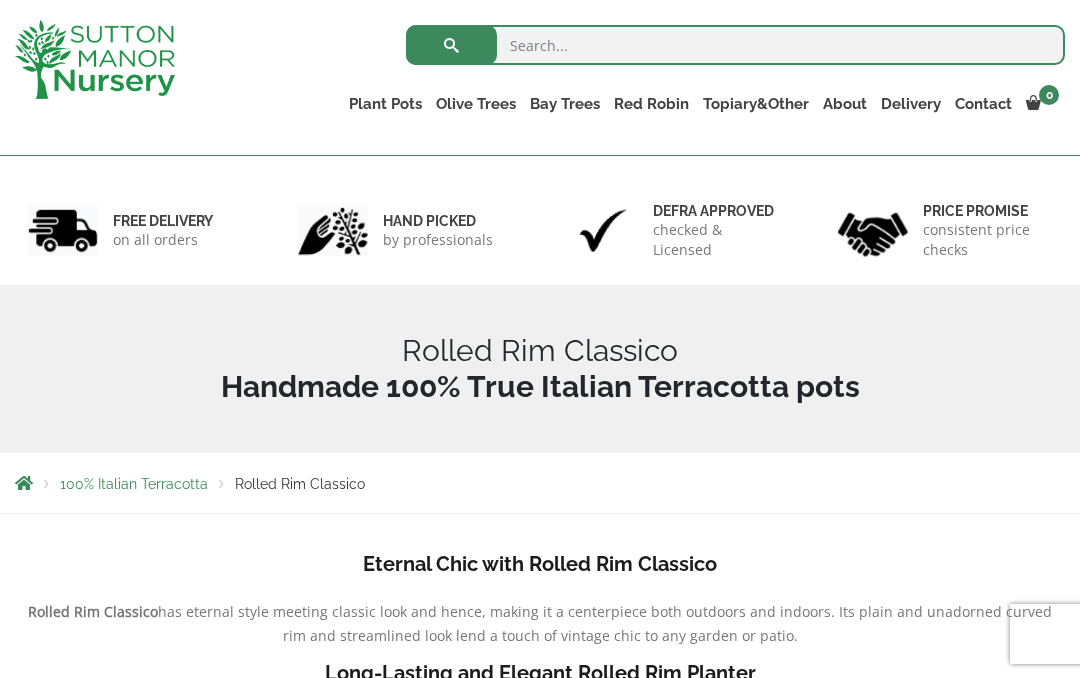 scroll, scrollTop: 156, scrollLeft: 0, axis: vertical 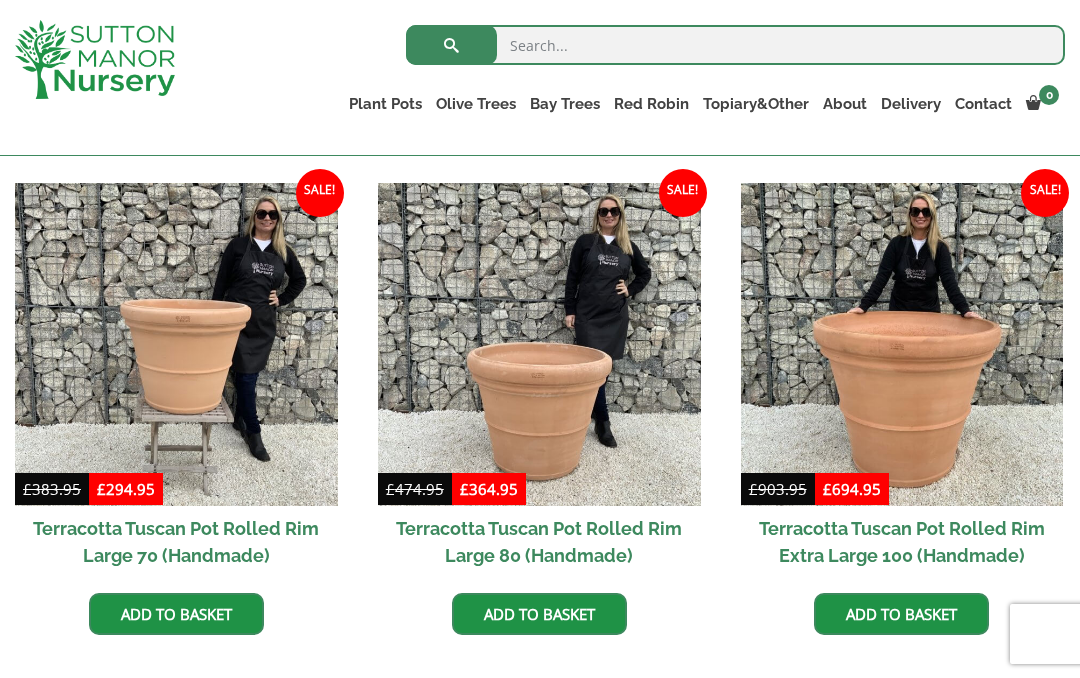 click on "Cylinders Traditionals" at bounding box center (0, 0) 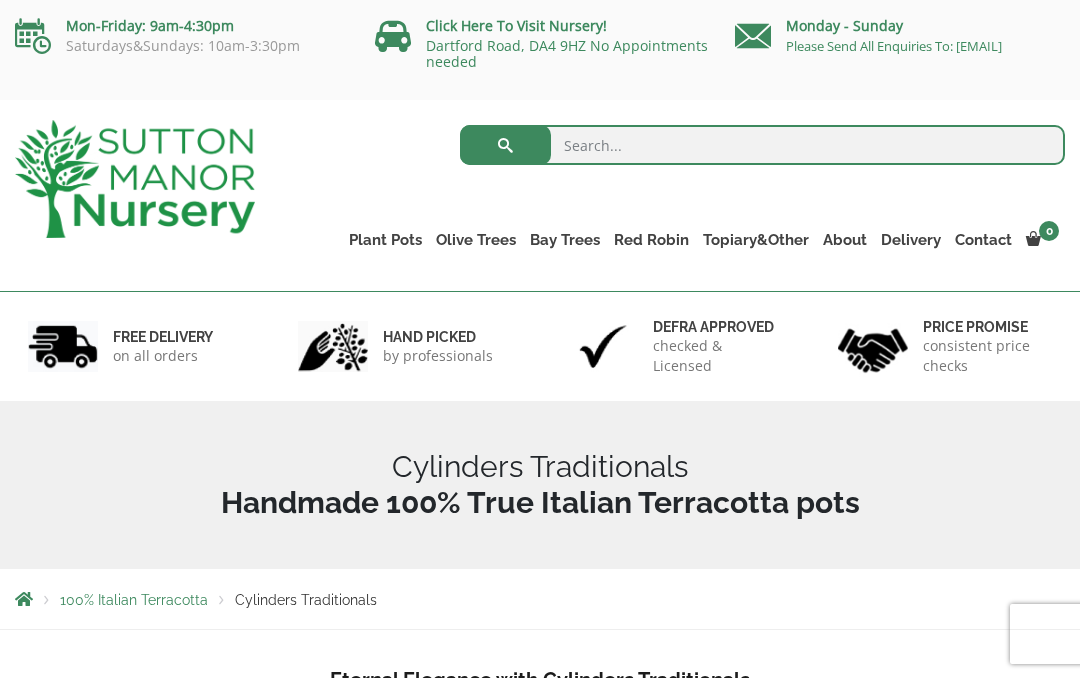 scroll, scrollTop: 0, scrollLeft: 0, axis: both 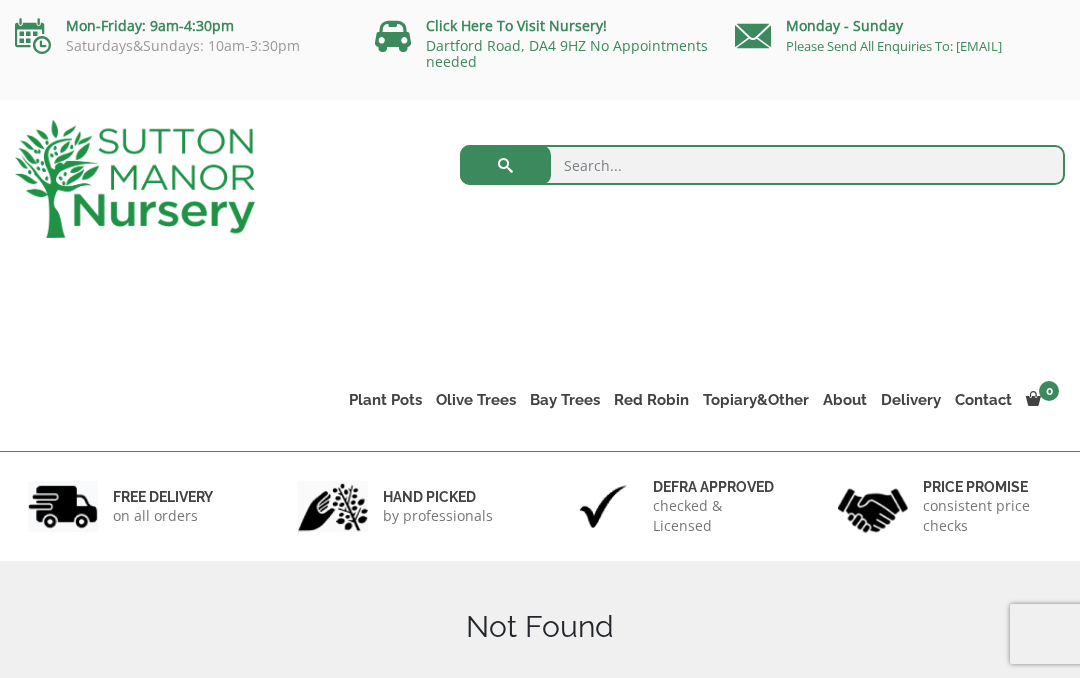 click on "Gnarled Patio Pot Olive Trees" at bounding box center (0, 0) 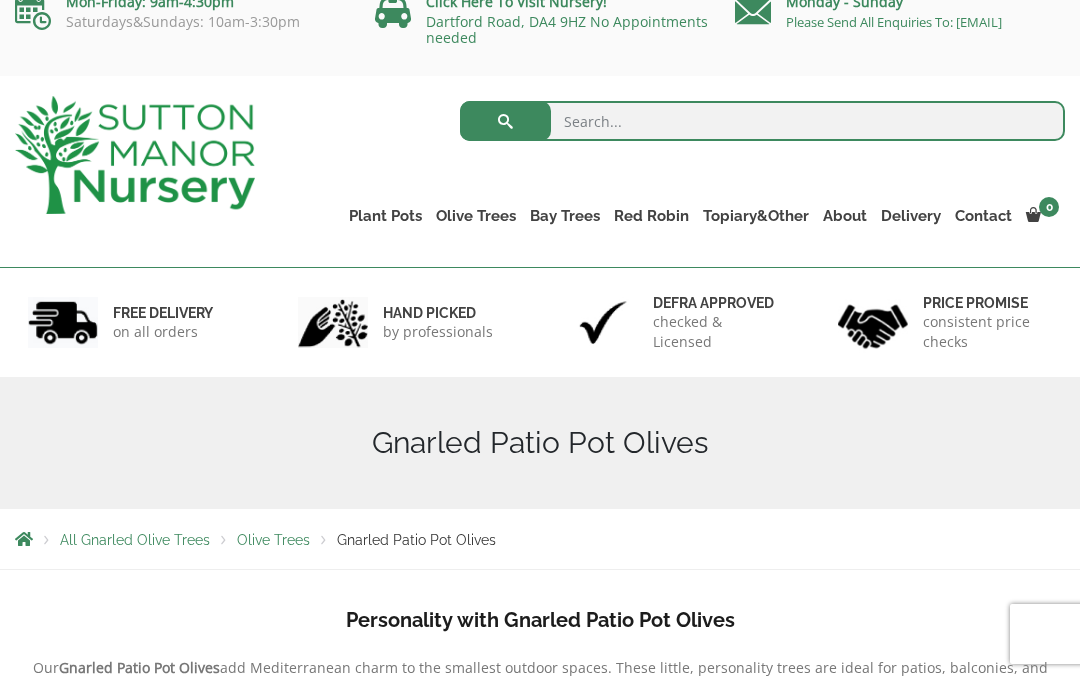 scroll, scrollTop: 96, scrollLeft: 0, axis: vertical 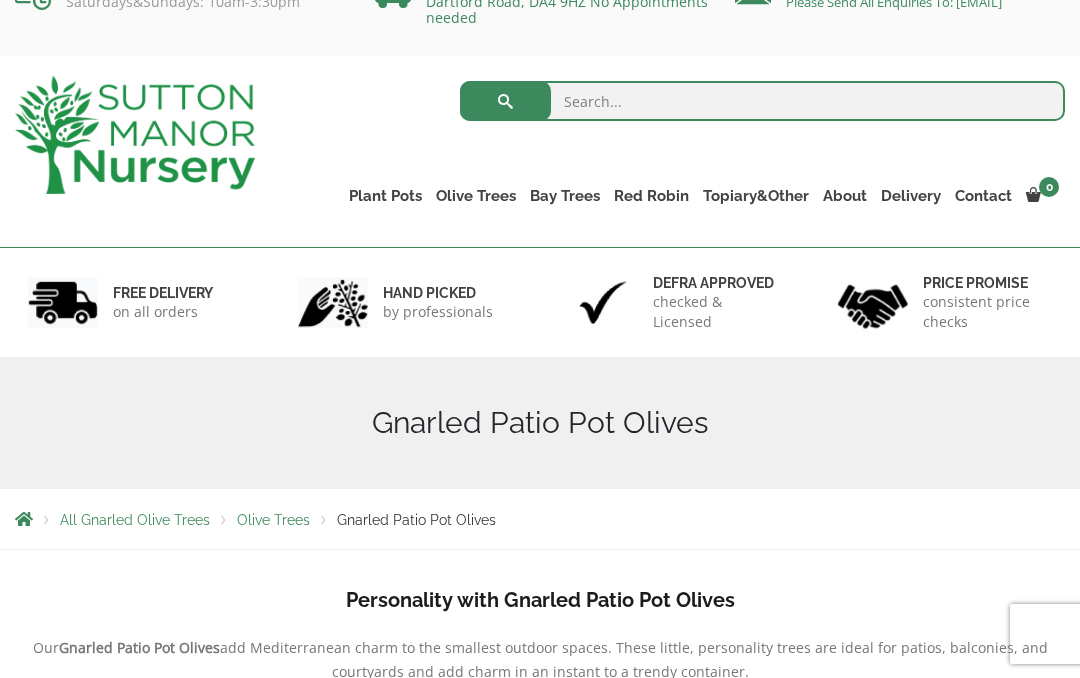 click on "Shallow Bowl Grande" at bounding box center (0, 0) 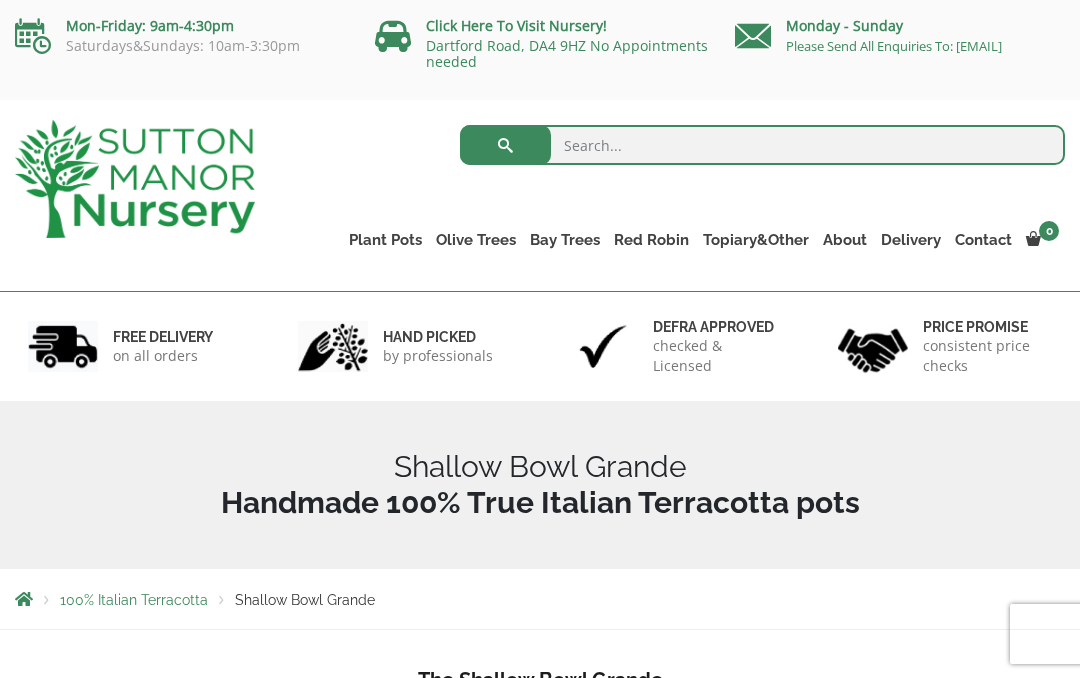 scroll, scrollTop: 0, scrollLeft: 0, axis: both 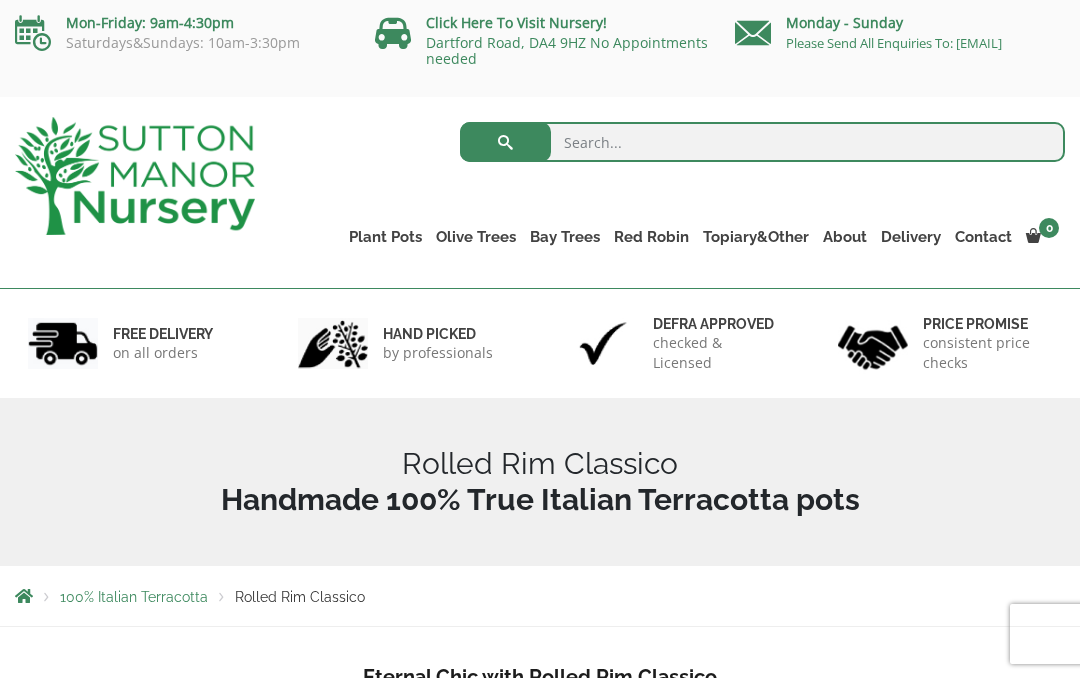 click on "The Capri Pots" at bounding box center (0, 0) 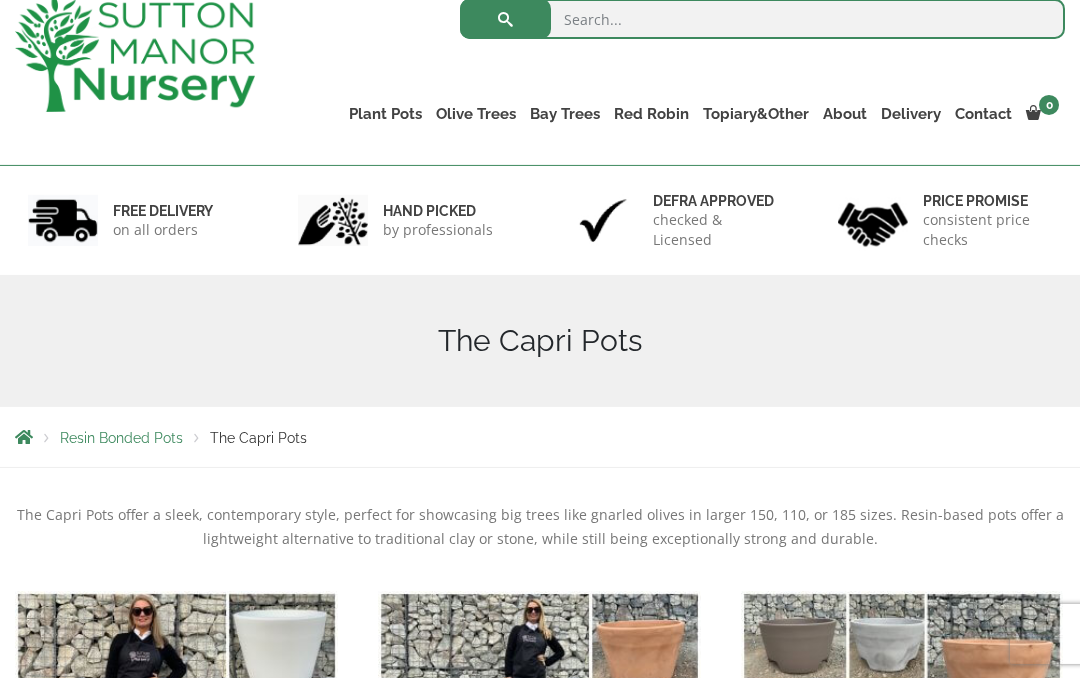 scroll, scrollTop: 0, scrollLeft: 0, axis: both 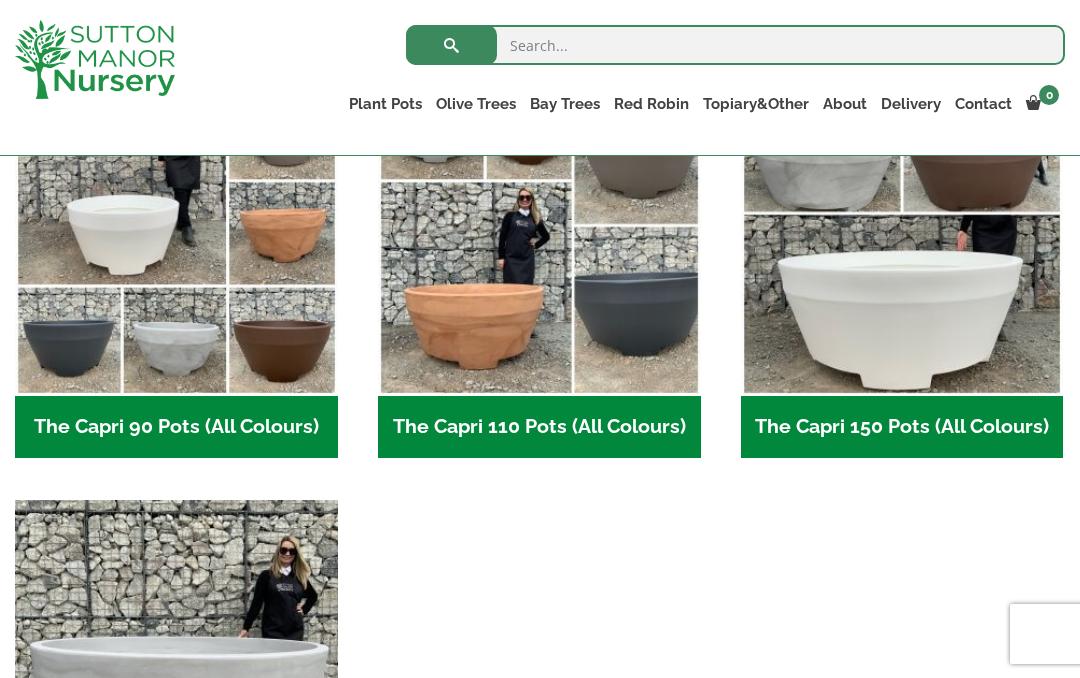click at bounding box center [539, 235] 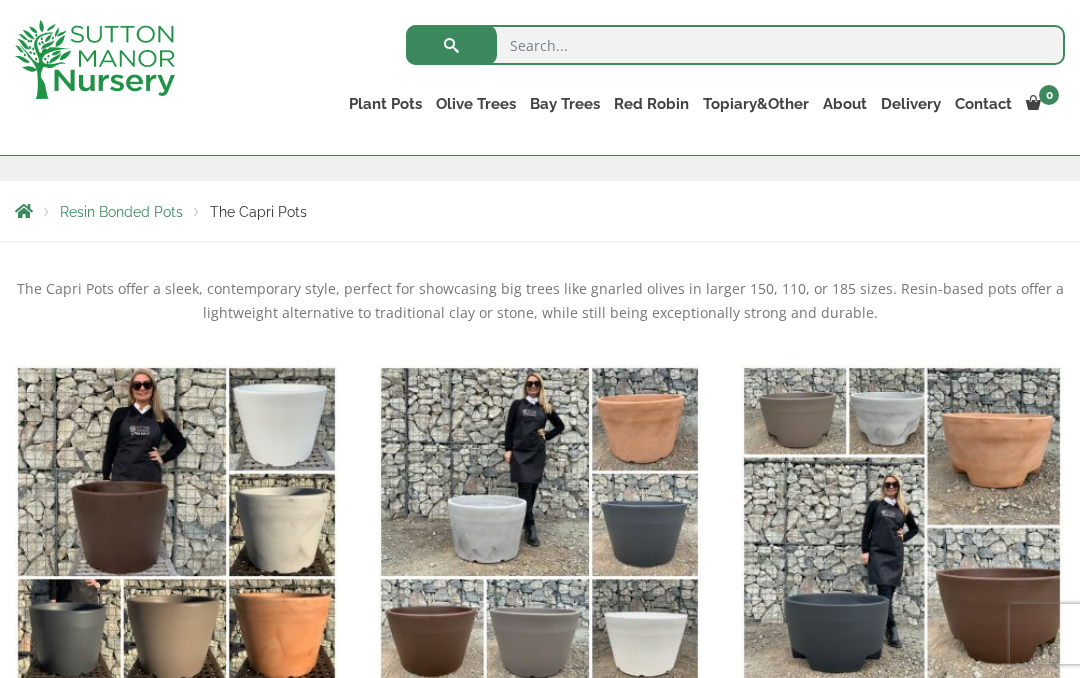 scroll, scrollTop: 310, scrollLeft: 0, axis: vertical 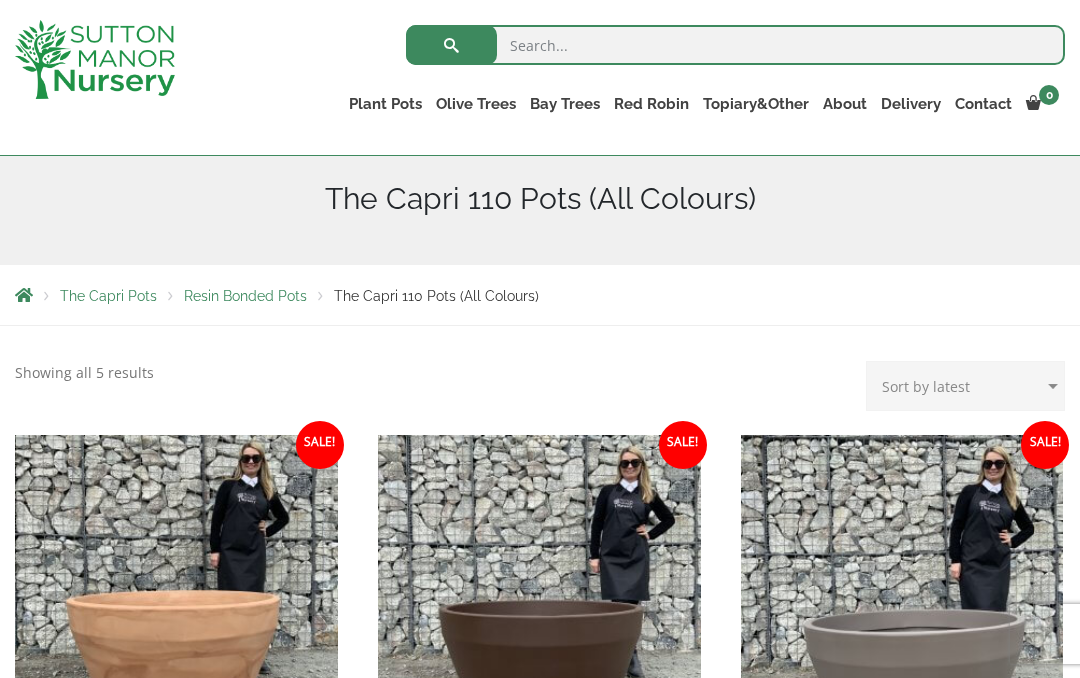 click on "The Barolo Pots" at bounding box center [0, 0] 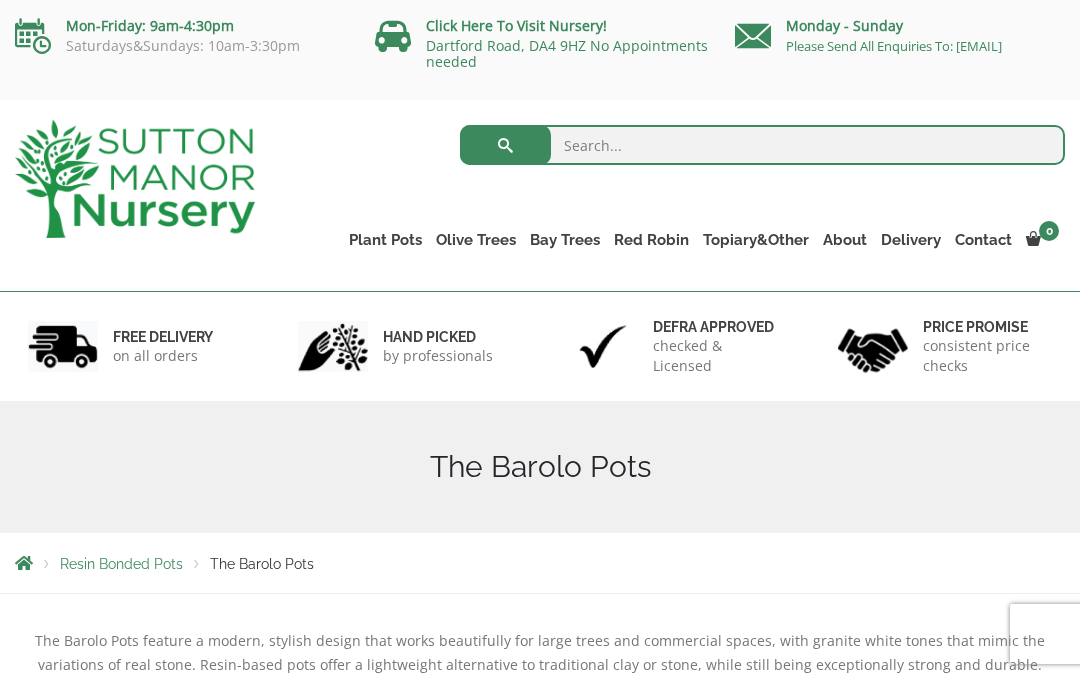 scroll, scrollTop: 204, scrollLeft: 0, axis: vertical 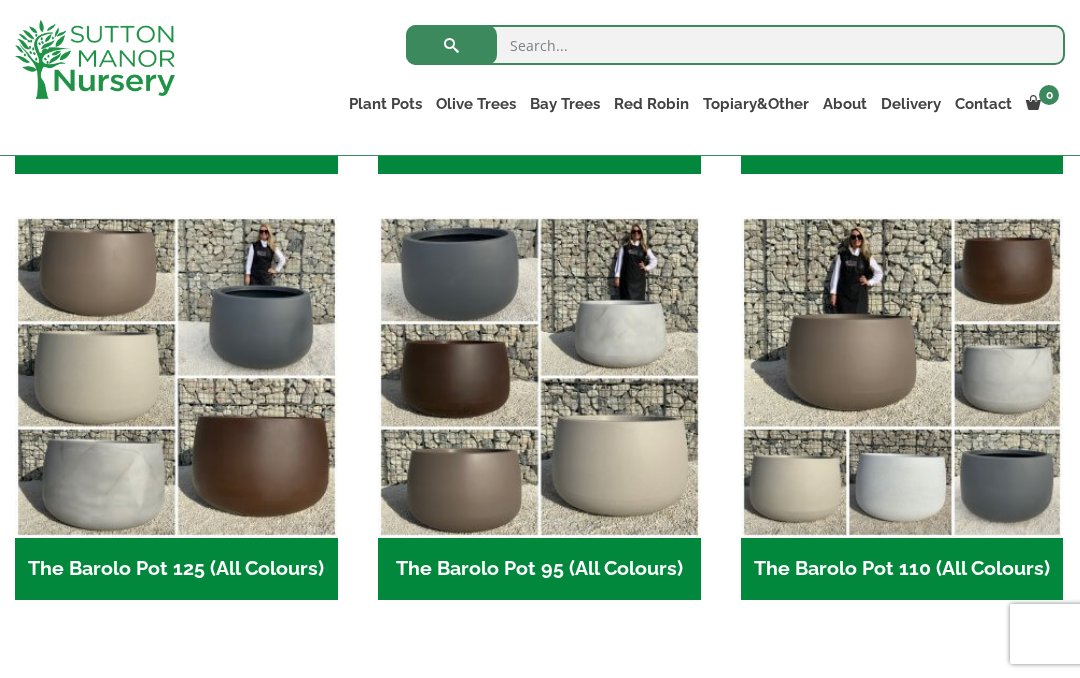 click at bounding box center [902, 377] 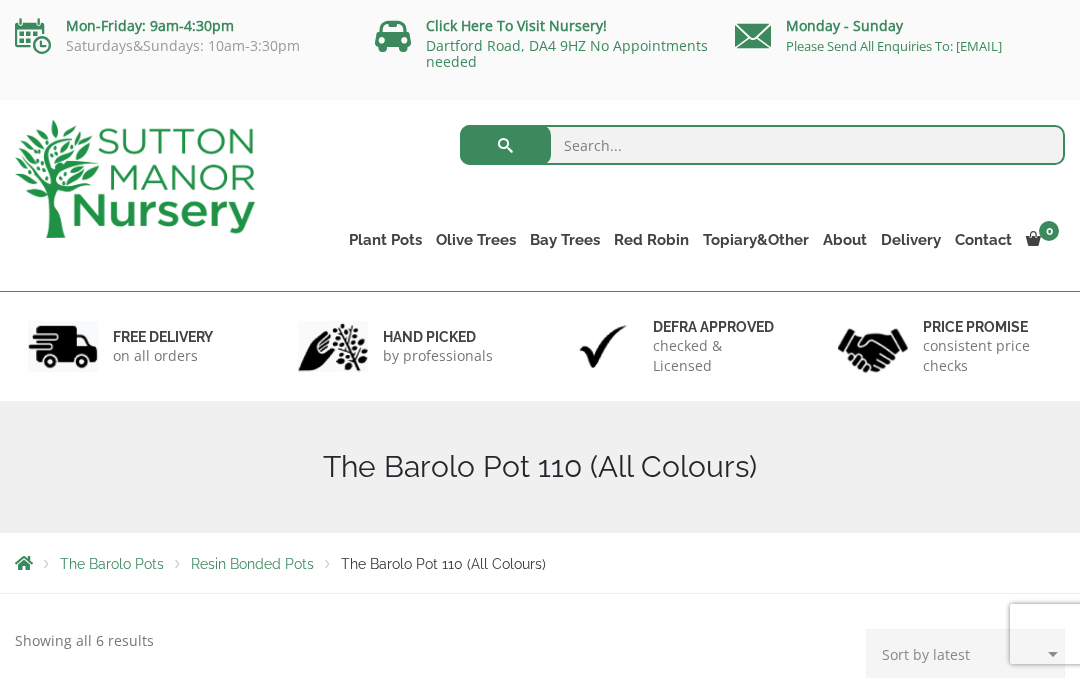 scroll, scrollTop: 0, scrollLeft: 0, axis: both 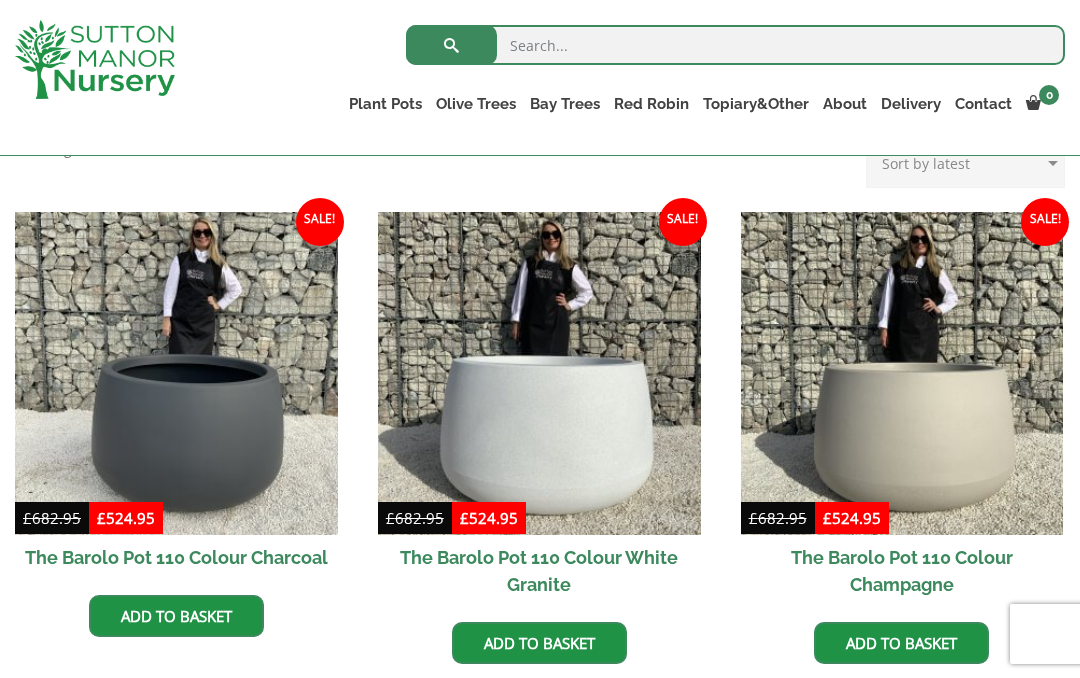 click at bounding box center [902, 373] 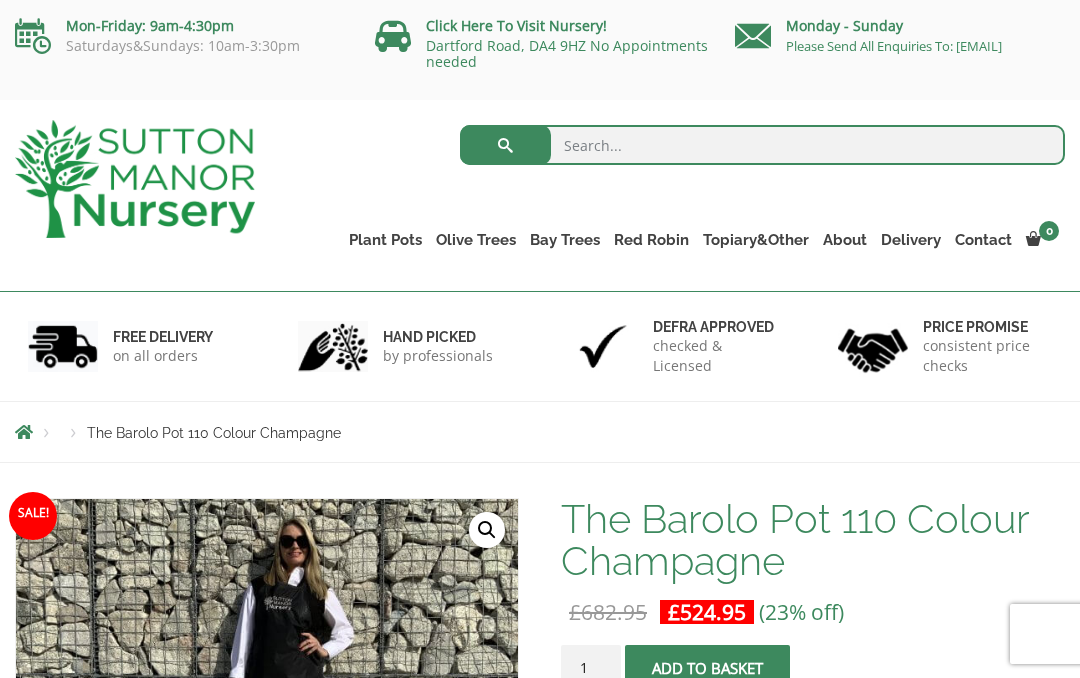 scroll, scrollTop: 0, scrollLeft: 0, axis: both 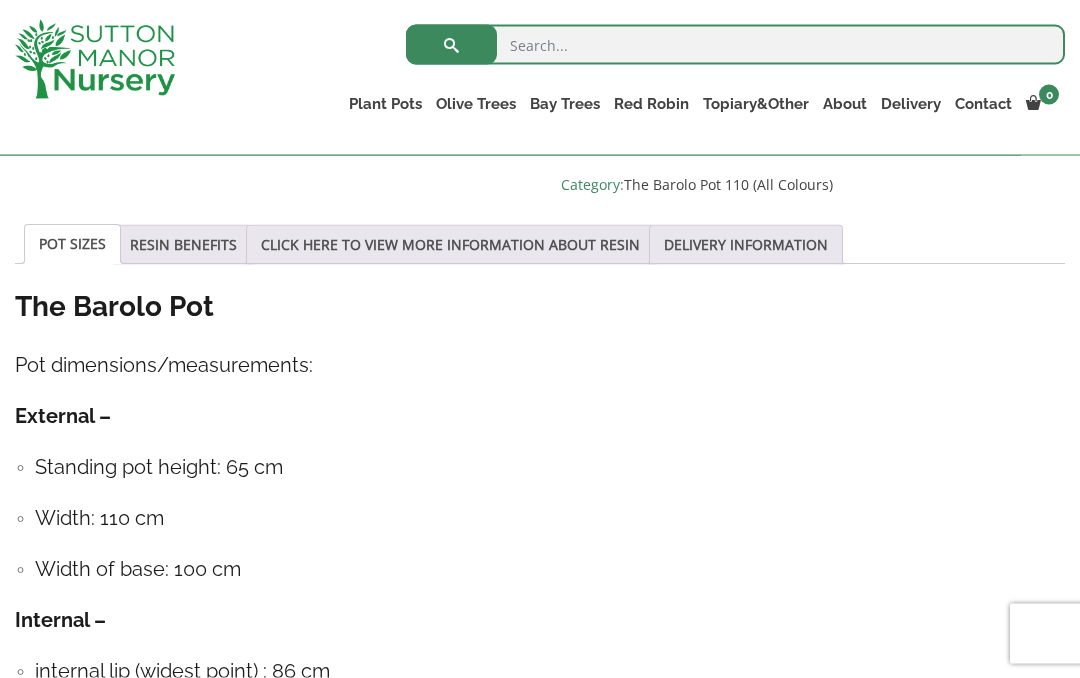click on "RESIN BENEFITS" at bounding box center [183, 245] 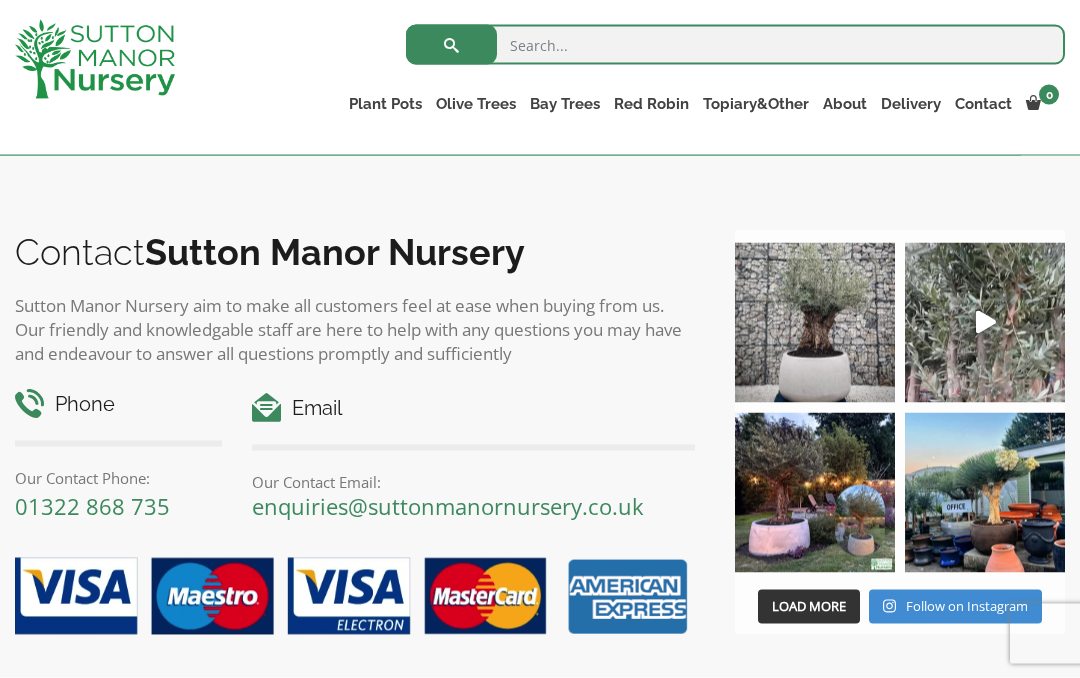 scroll, scrollTop: 2222, scrollLeft: 0, axis: vertical 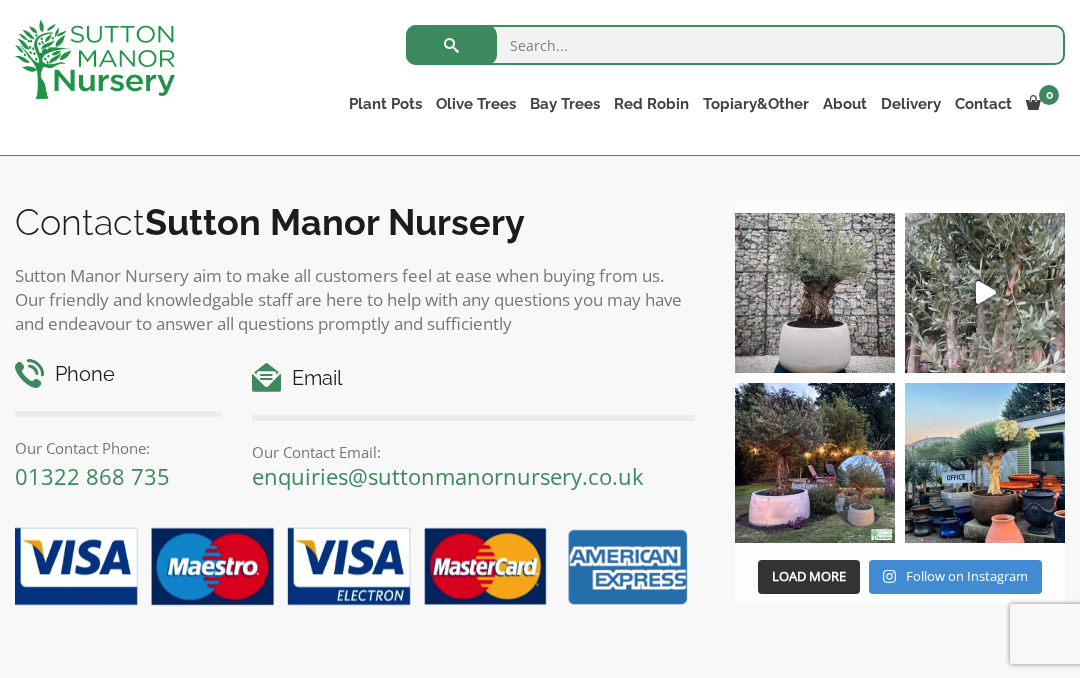 click at bounding box center (815, 463) 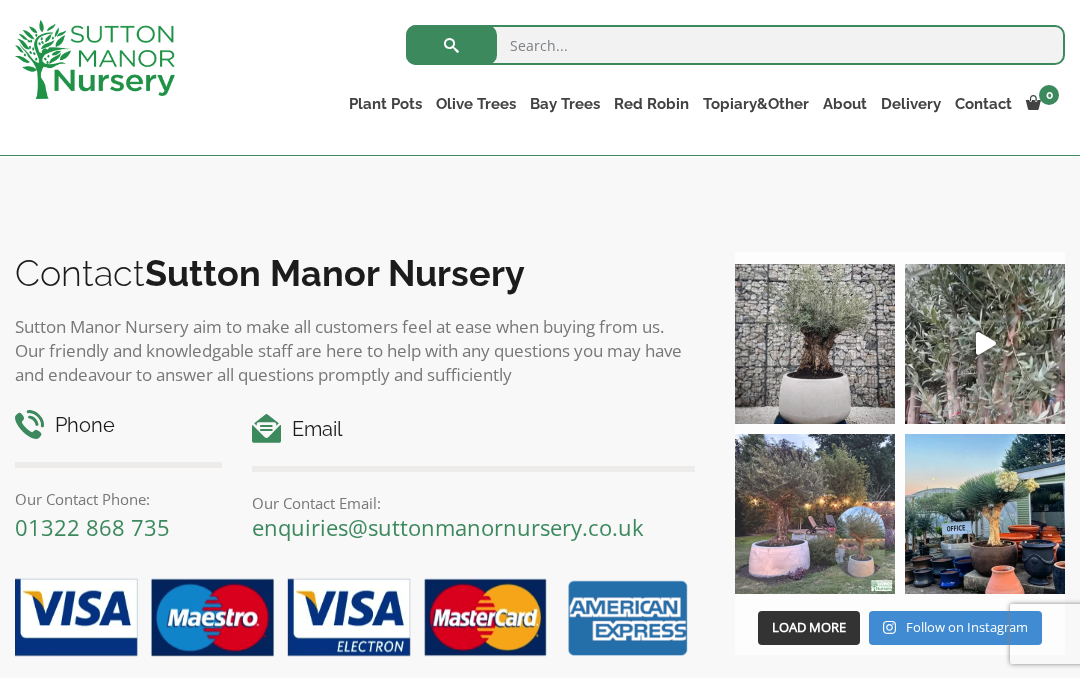 scroll, scrollTop: 2169, scrollLeft: 0, axis: vertical 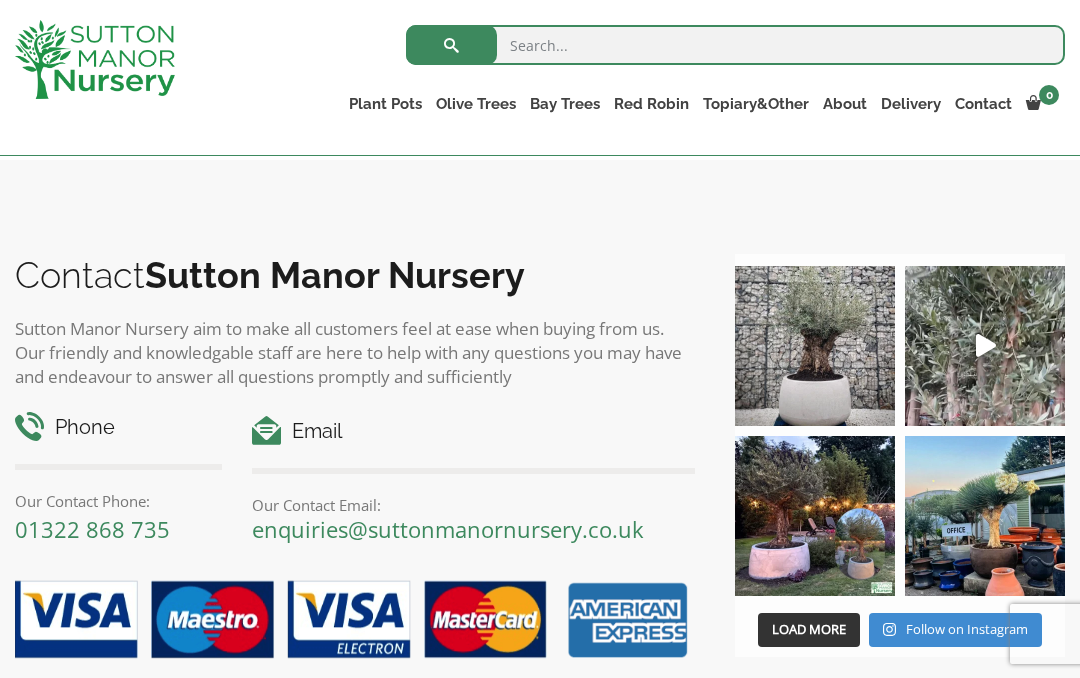 click on "Fibre Clay Pots" at bounding box center [0, 0] 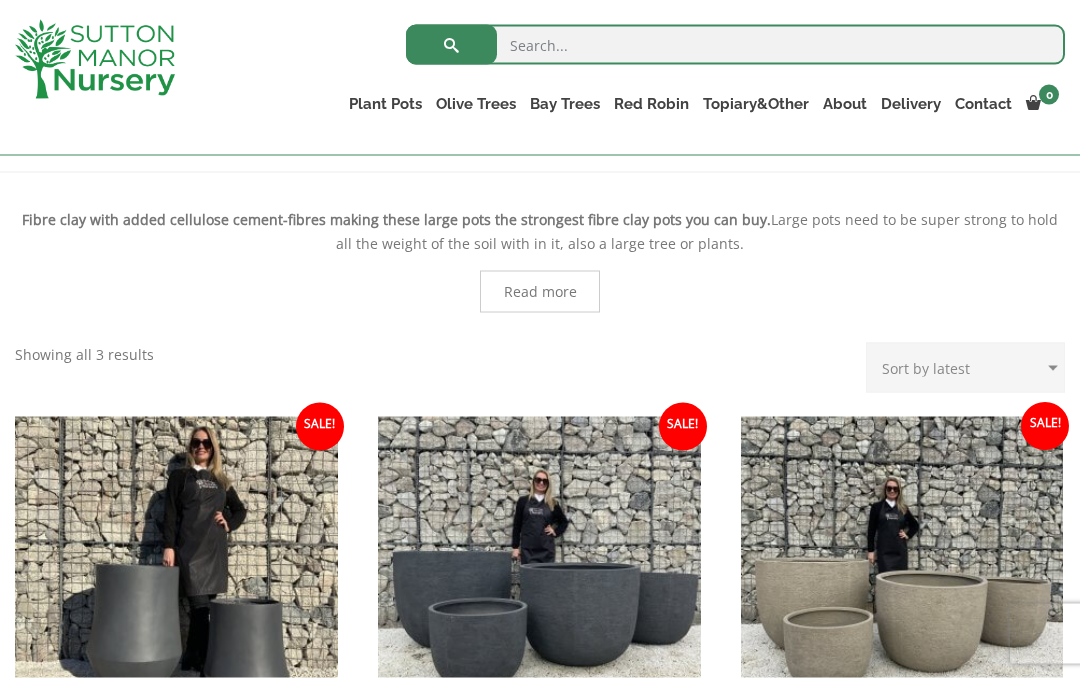 scroll, scrollTop: 406, scrollLeft: 0, axis: vertical 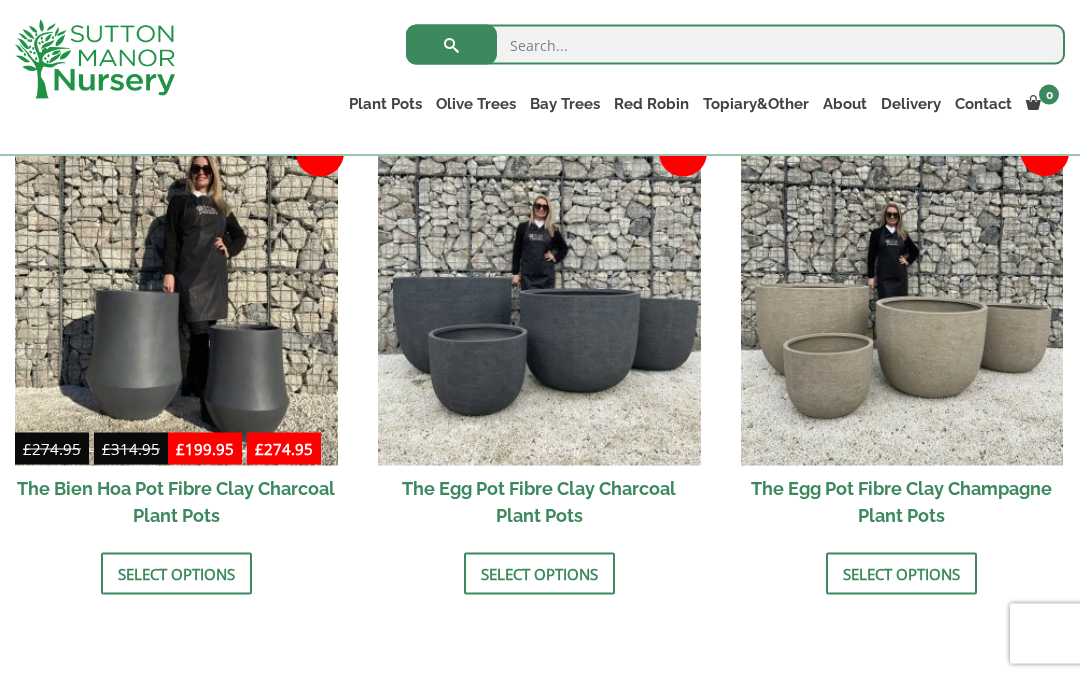 click at bounding box center (902, 304) 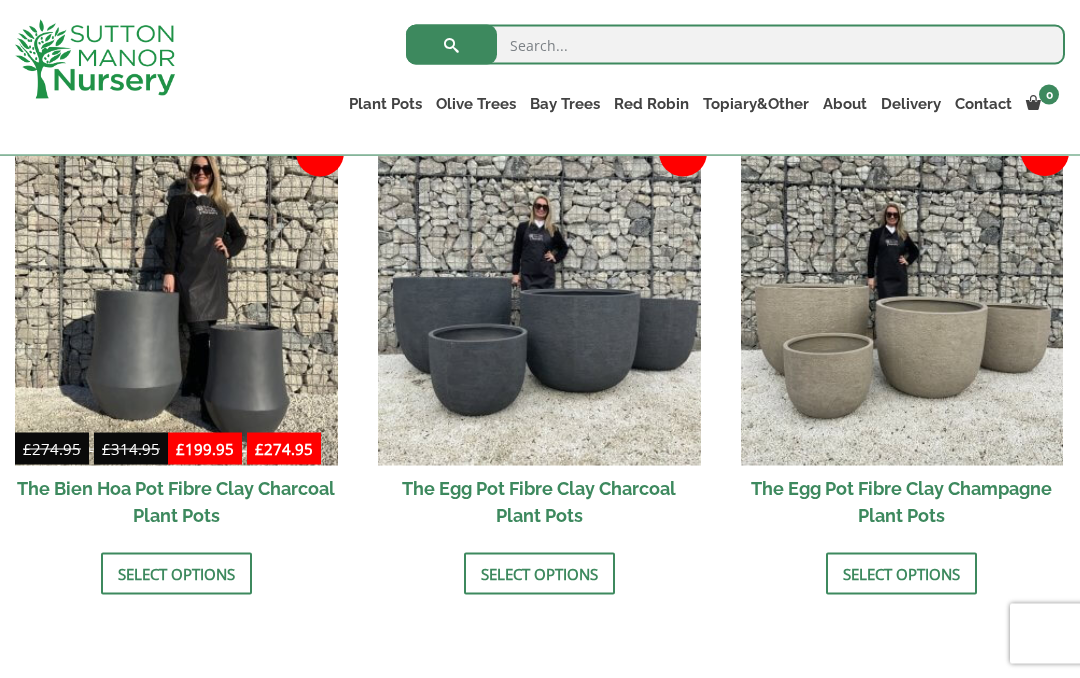 scroll, scrollTop: 660, scrollLeft: 0, axis: vertical 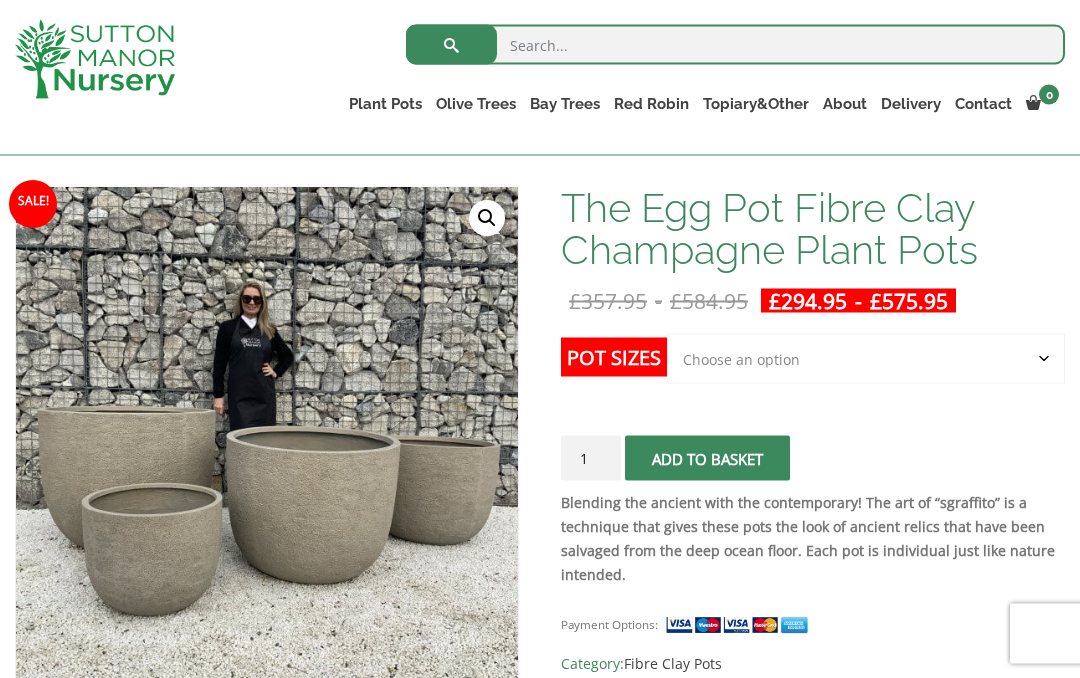 click on "Choose an option Click here to buy the 5th To Largest Pot In The Picture Click here to buy the 3rd To Largest Pot In The Picture Click here to buy the 2nd To Largest Pot In The Picture Click here to buy The Largest Pot In The Picture" 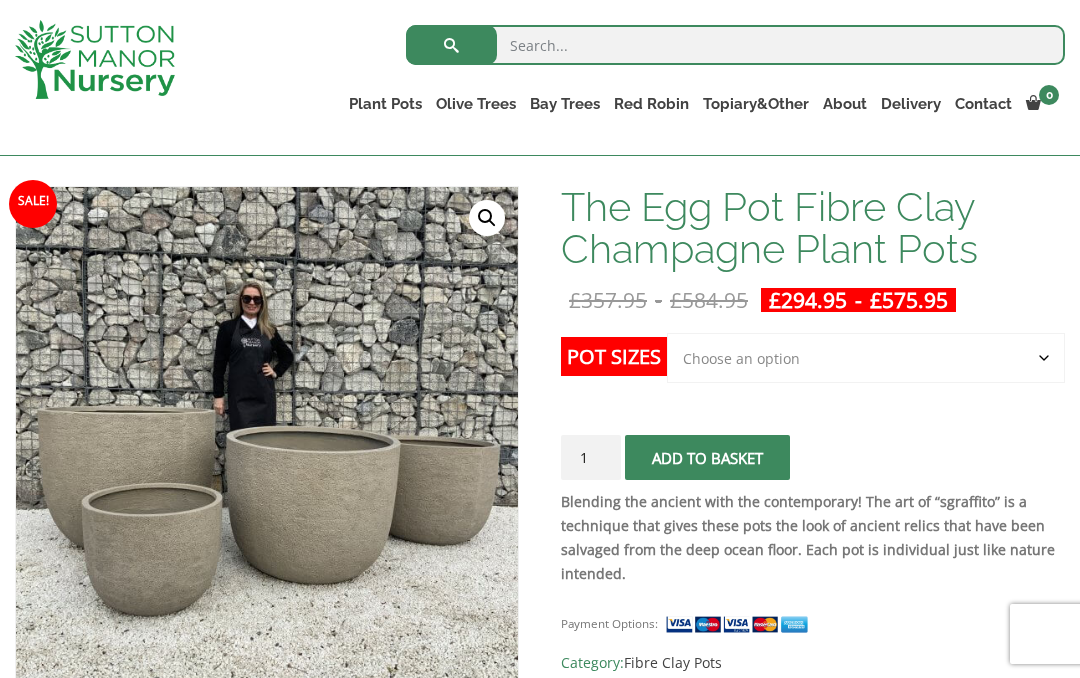 select on "Click here to buy The Largest Pot In The Picture" 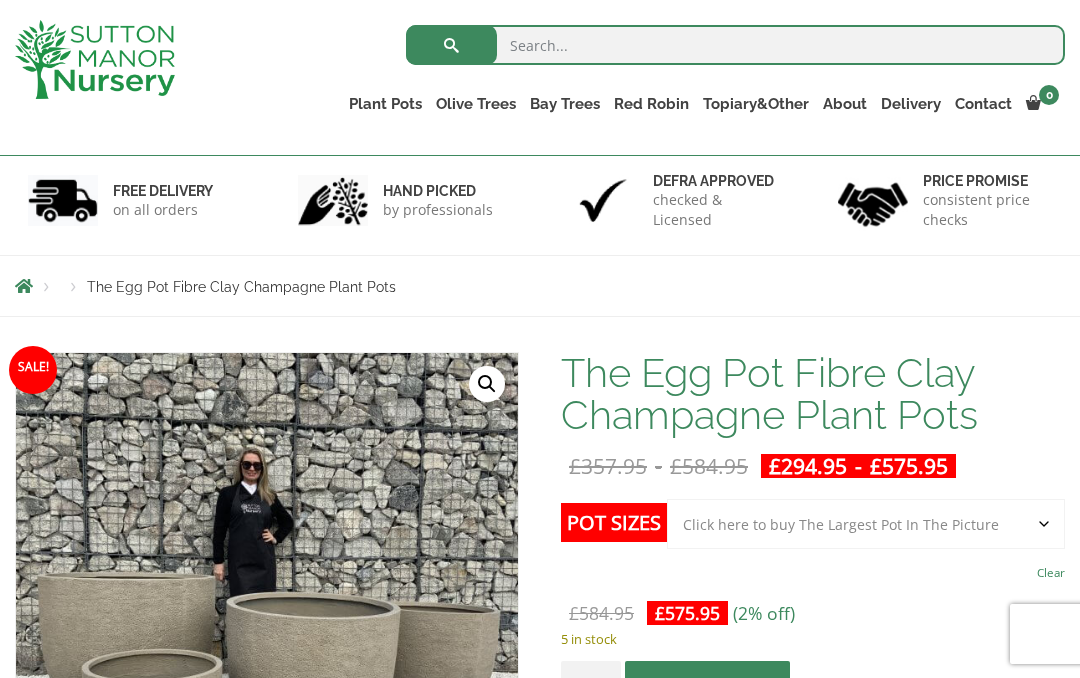 scroll, scrollTop: 109, scrollLeft: 0, axis: vertical 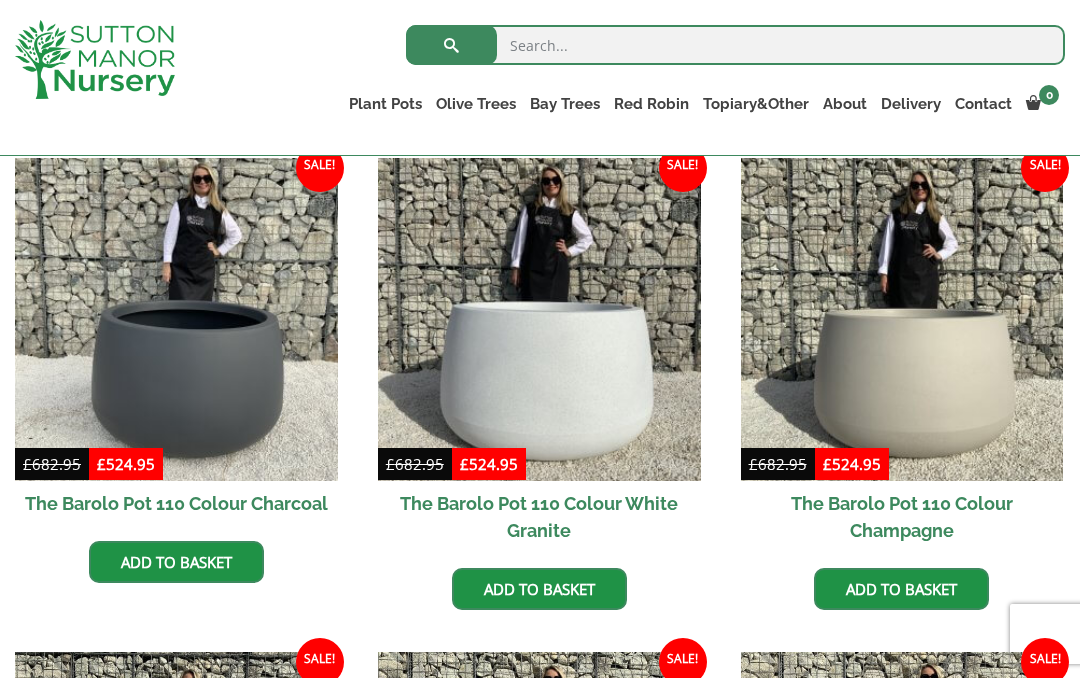 click on "The Iron Stone Pots" at bounding box center [0, 0] 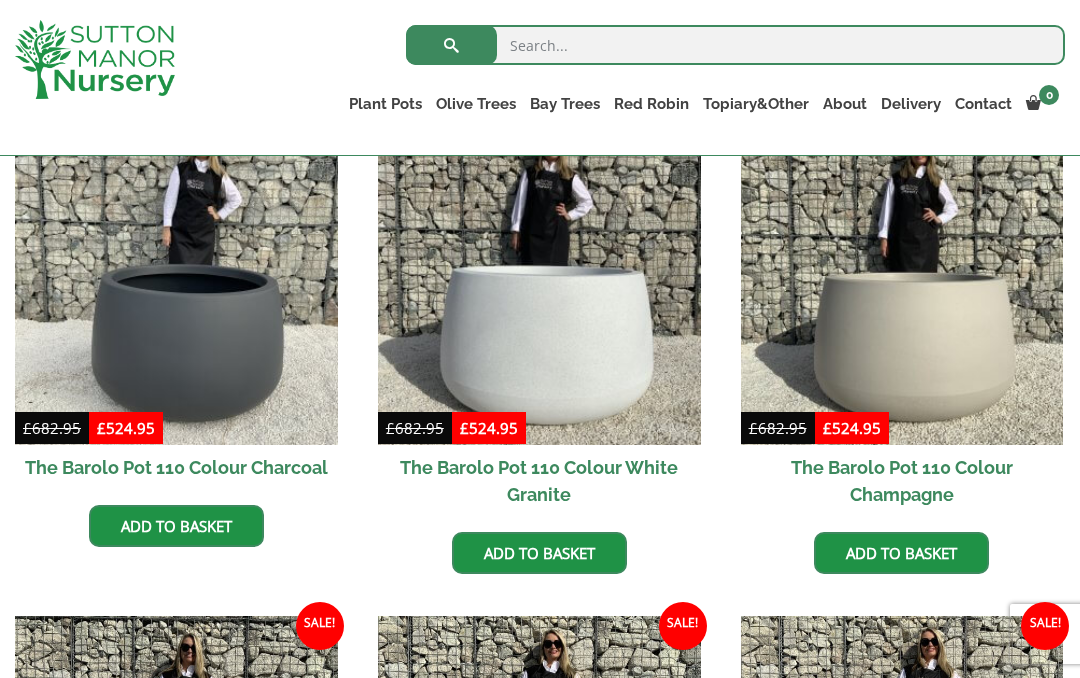 scroll, scrollTop: 375, scrollLeft: 0, axis: vertical 